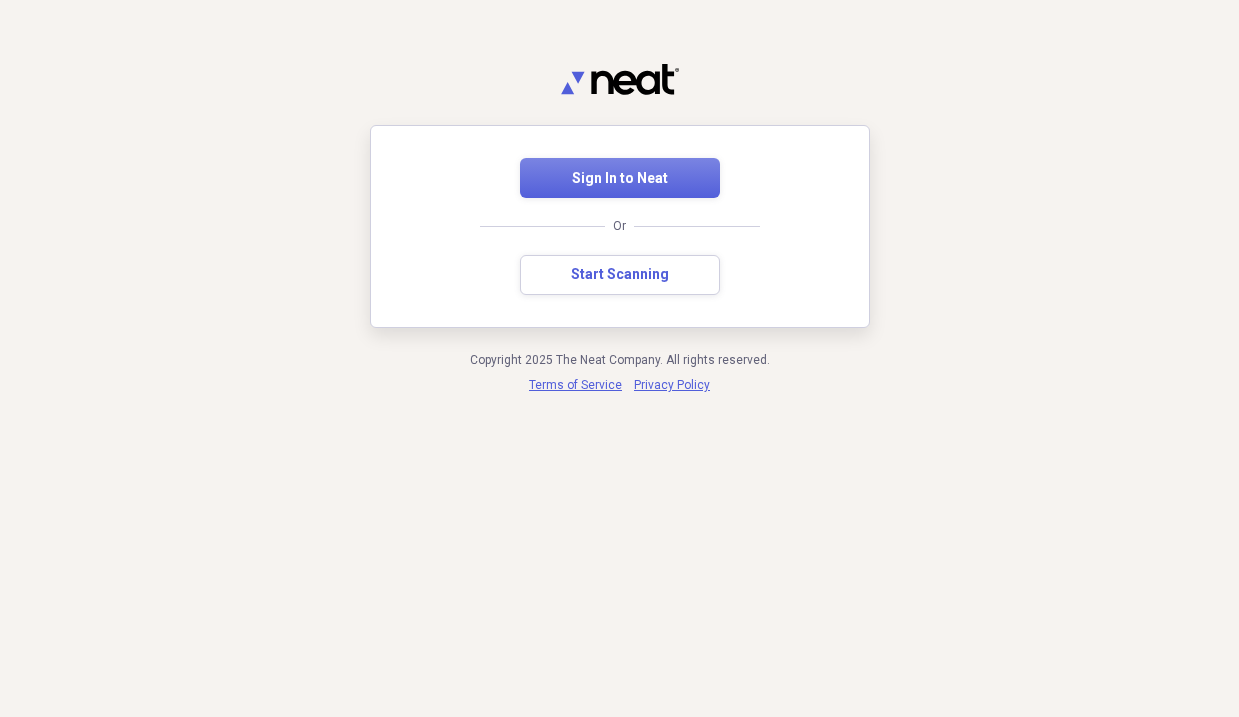 scroll, scrollTop: 0, scrollLeft: 0, axis: both 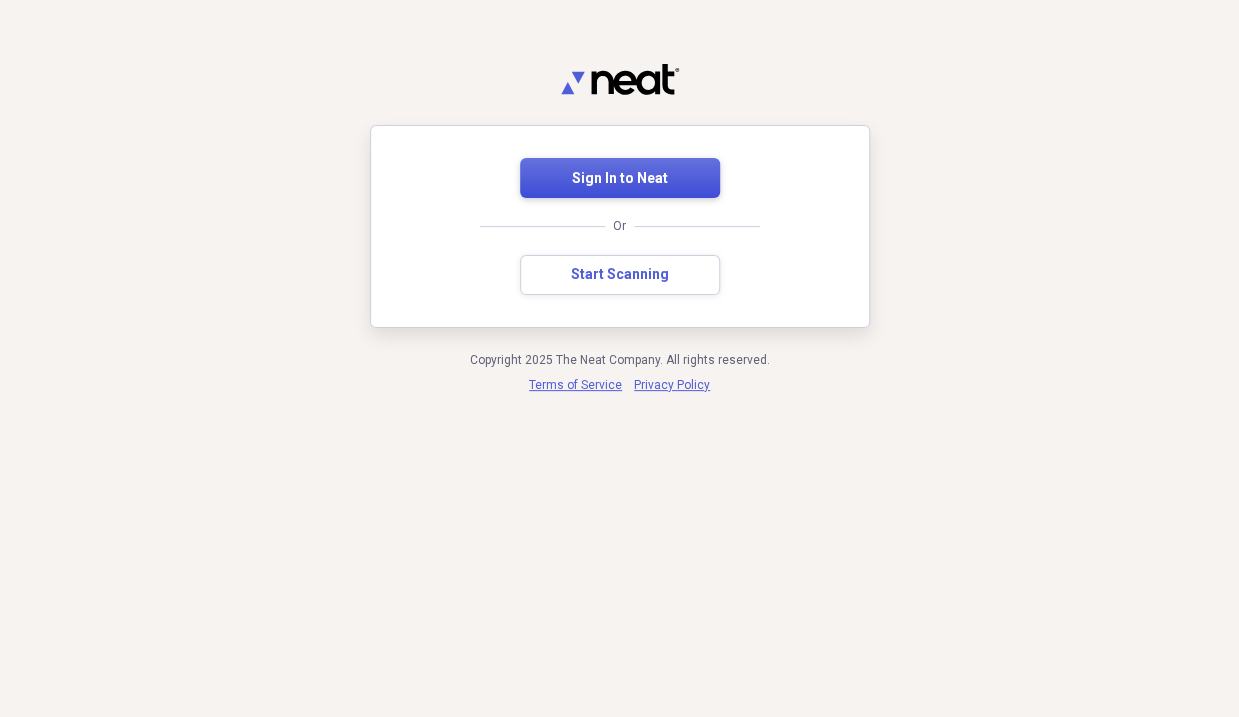 click on "Sign In to Neat" at bounding box center [620, 179] 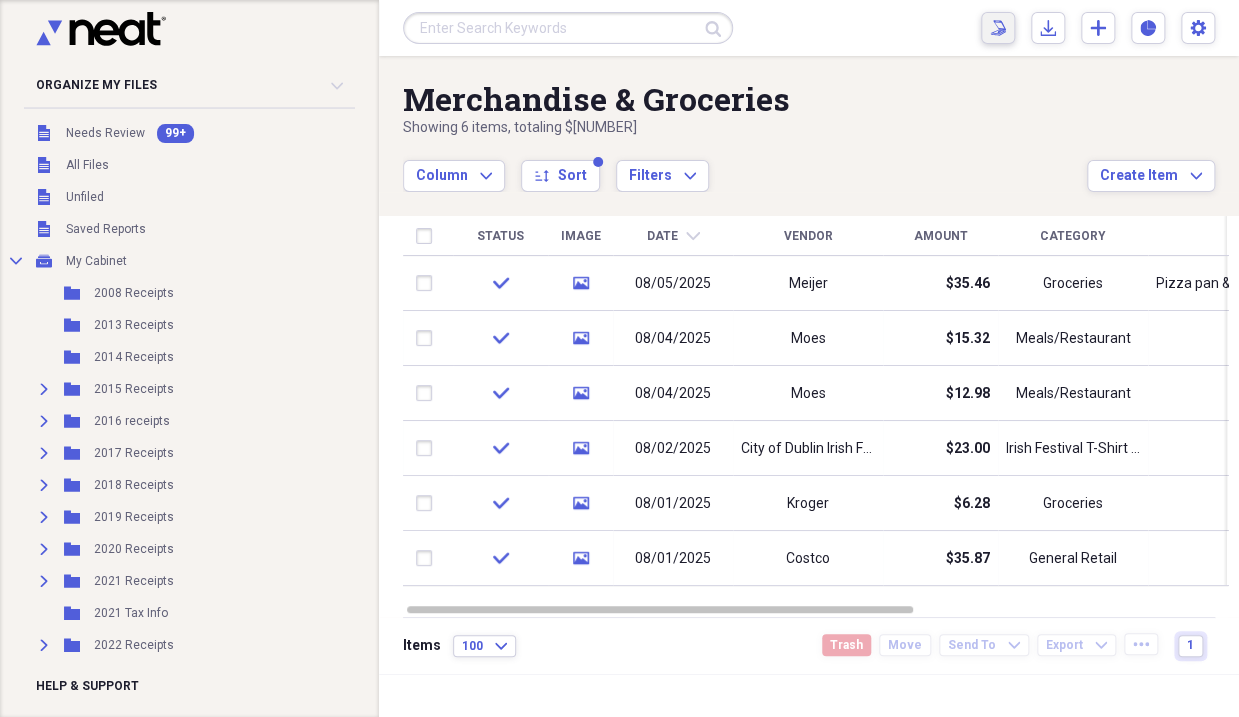 click 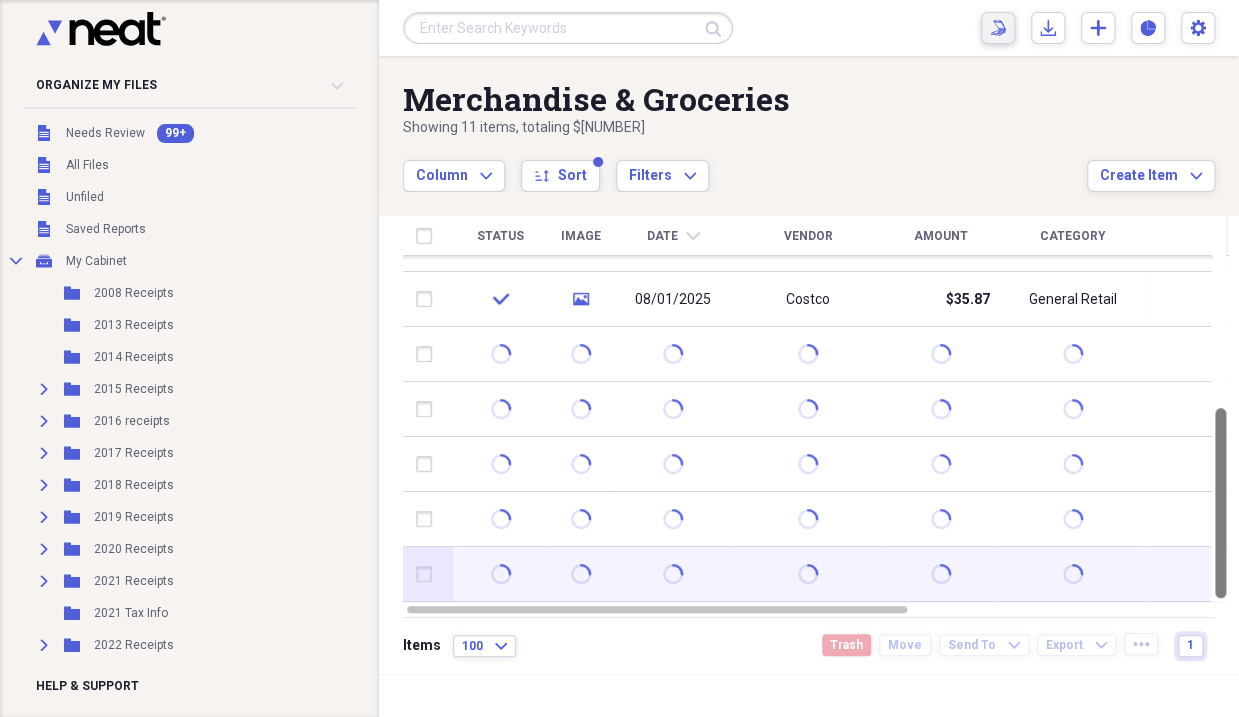 drag, startPoint x: 1230, startPoint y: 335, endPoint x: 1218, endPoint y: 553, distance: 218.33003 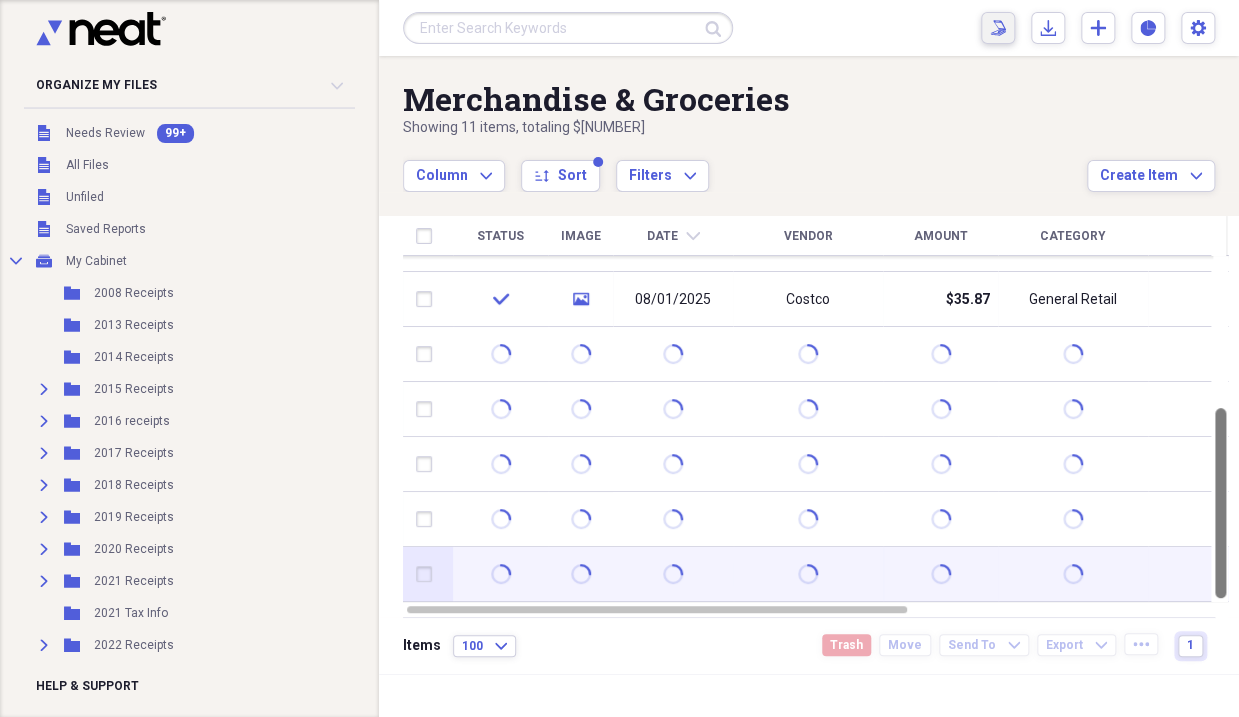 click on "Status Image Date chevron-down Vendor Amount Category Product Source Billable Reimbursable check media 08/05/2025 Meijer $35.46 Groceries Pizza pan & pizza cutter for [PERSON] Scan check media 08/04/2025 Moes $15.32 Meals/Restaurant Scan check media 08/04/2025 Moes $12.98 Meals/Restaurant Scan check media 08/02/2025 City of Dublin Irish Festival $23.00 Irish Festival T-Shirt for [PERSON] Scan check media 08/01/2025 Kroger $6.28 Groceries Scan check media 08/01/2025 Costco $35.87 General Retail Scan" at bounding box center (815, 417) 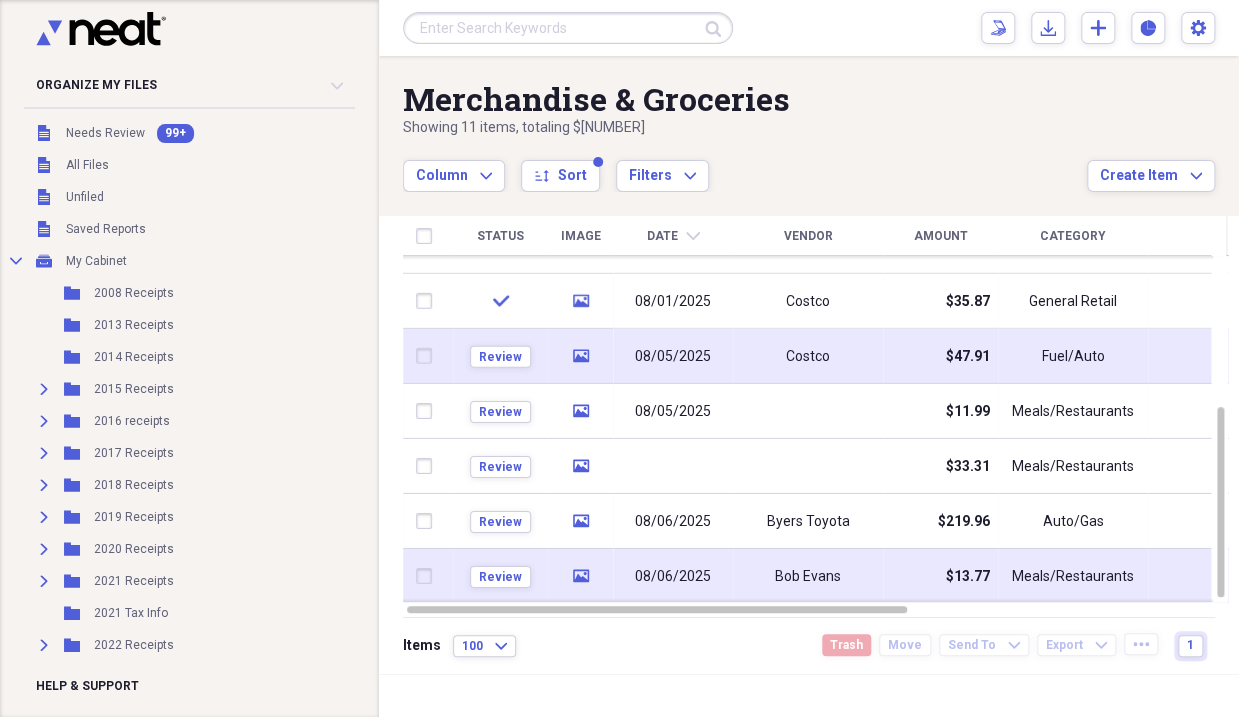 click on "Costco" at bounding box center [808, 356] 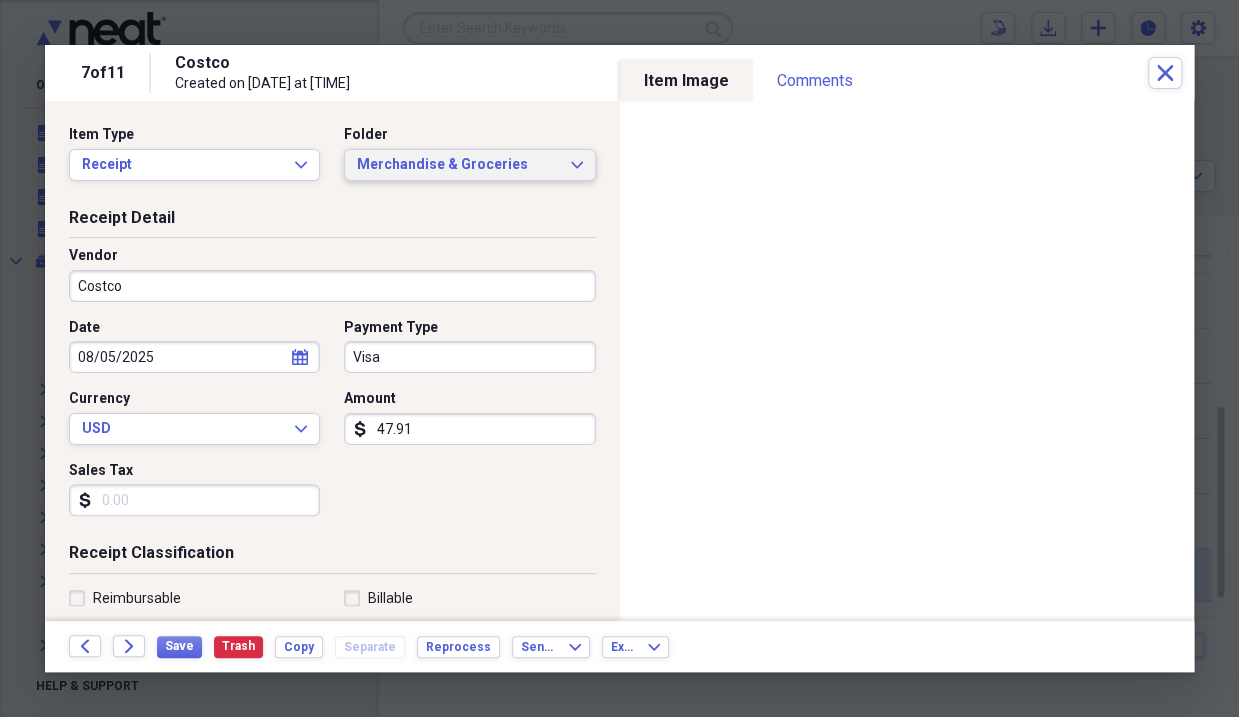 click on "Merchandise & Groceries" at bounding box center (457, 165) 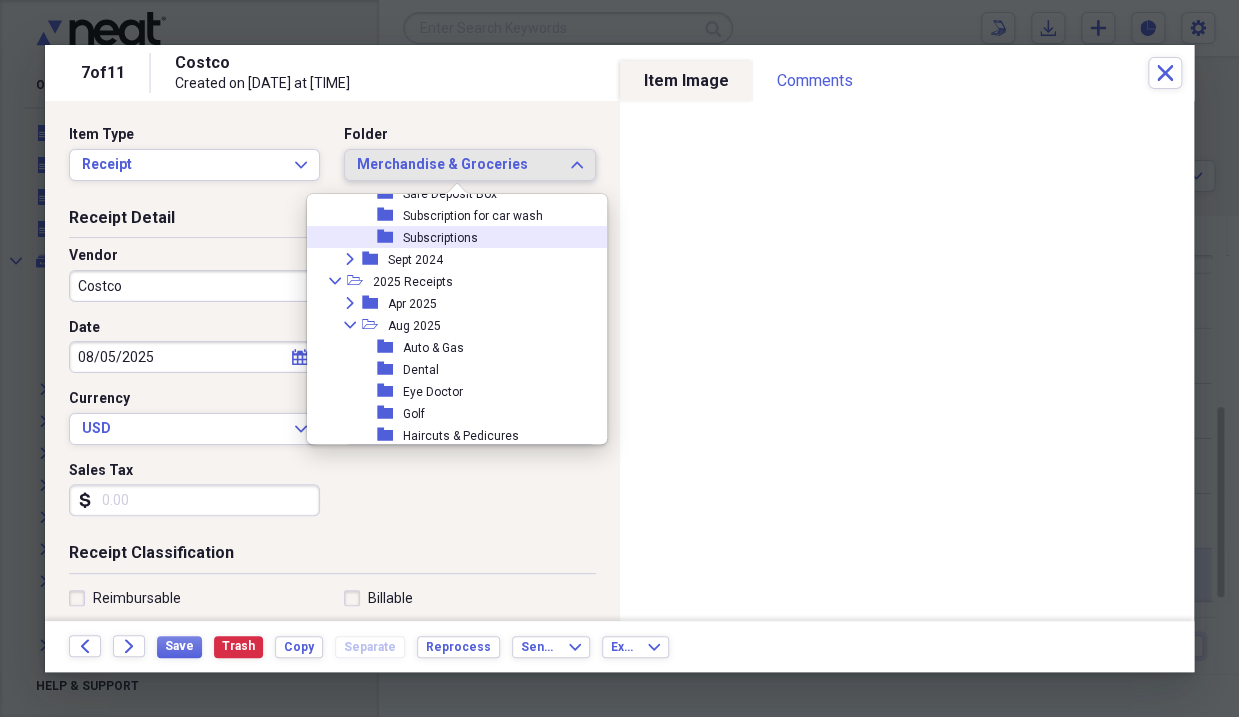 scroll, scrollTop: 4782, scrollLeft: 0, axis: vertical 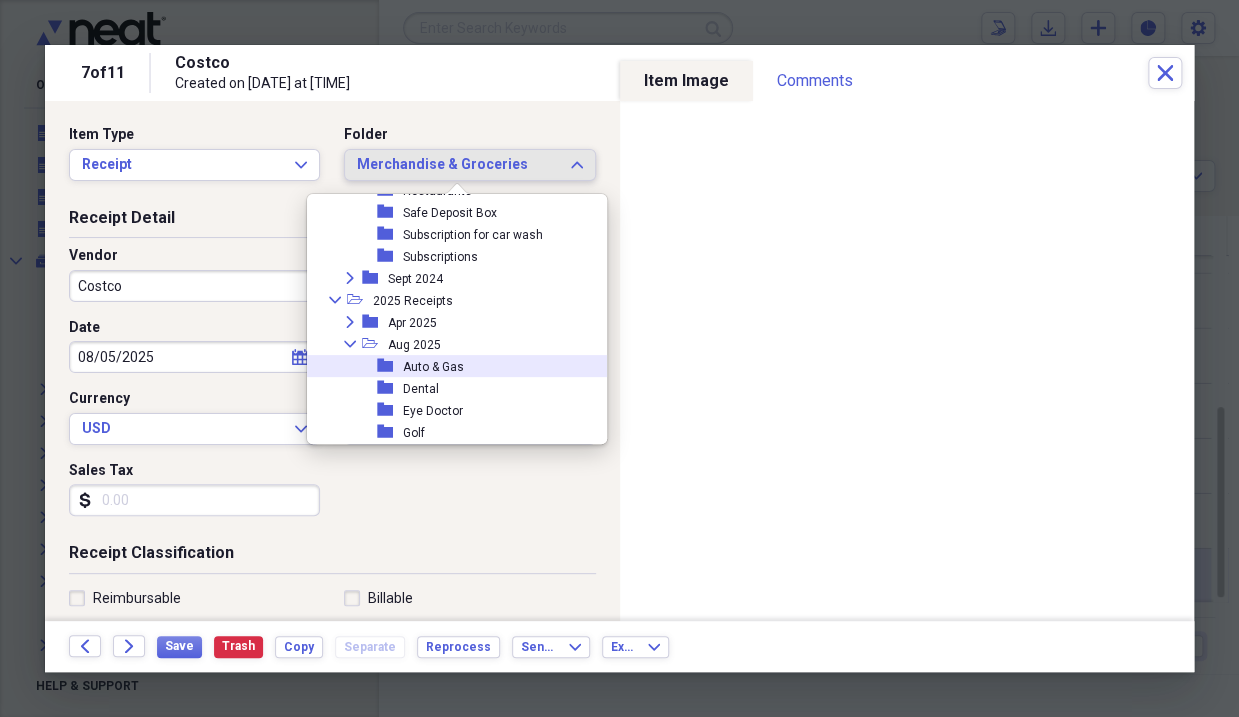 click on "Auto & Gas" at bounding box center [433, 367] 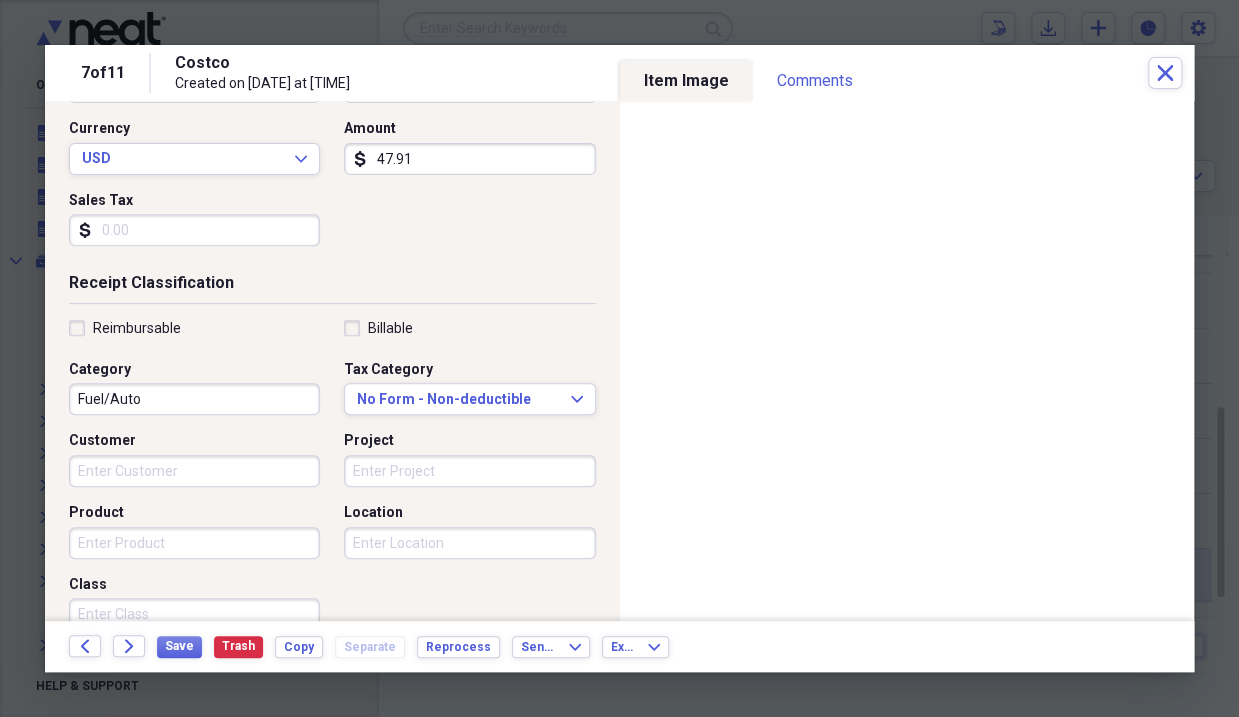 scroll, scrollTop: 300, scrollLeft: 0, axis: vertical 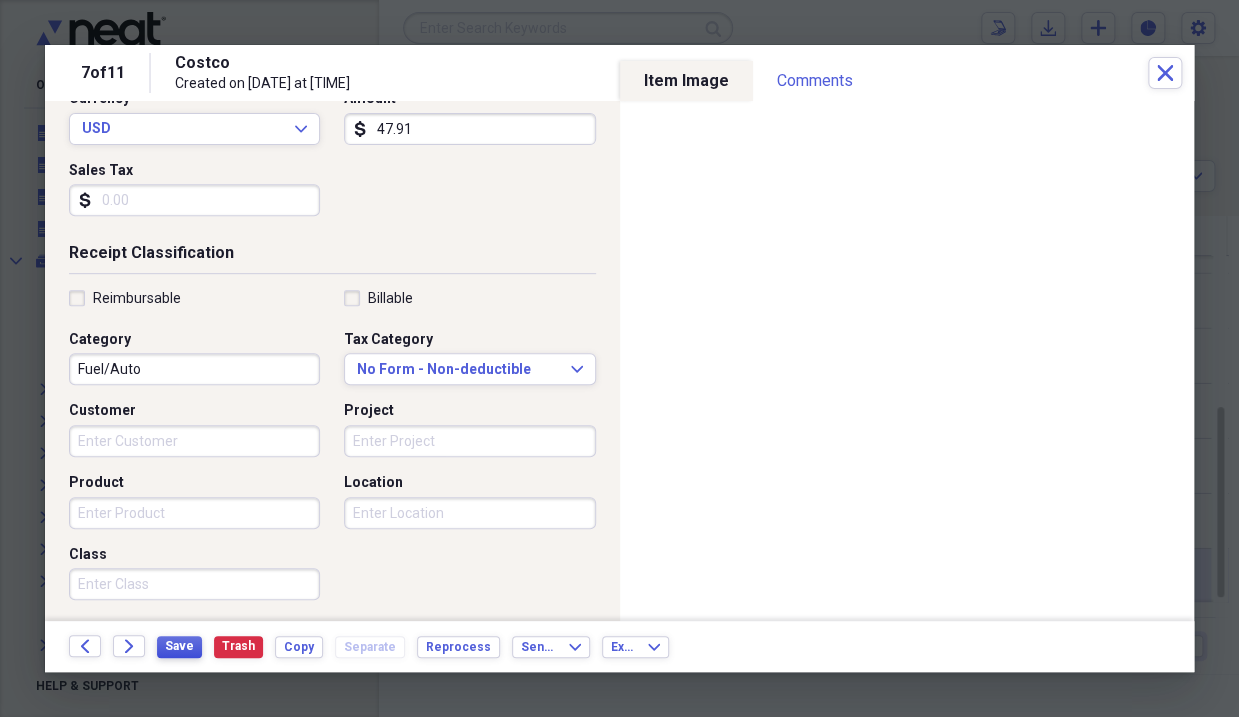 click on "Save" at bounding box center [179, 646] 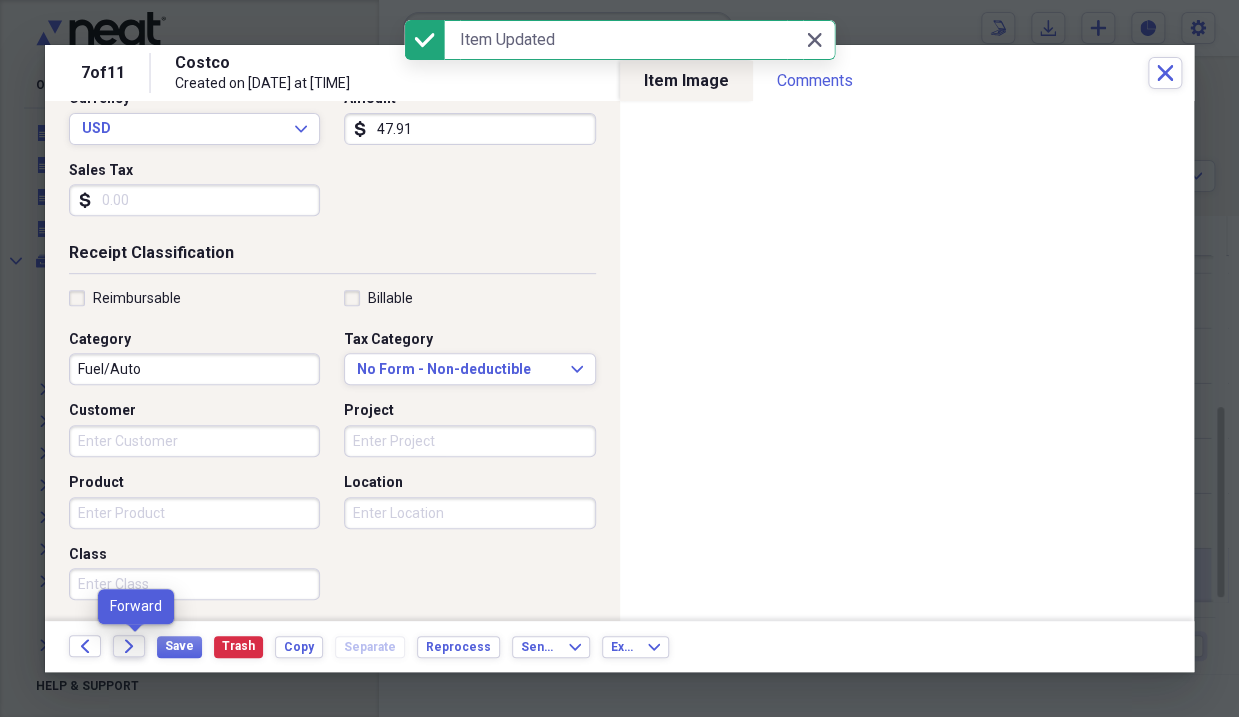 click on "Forward" 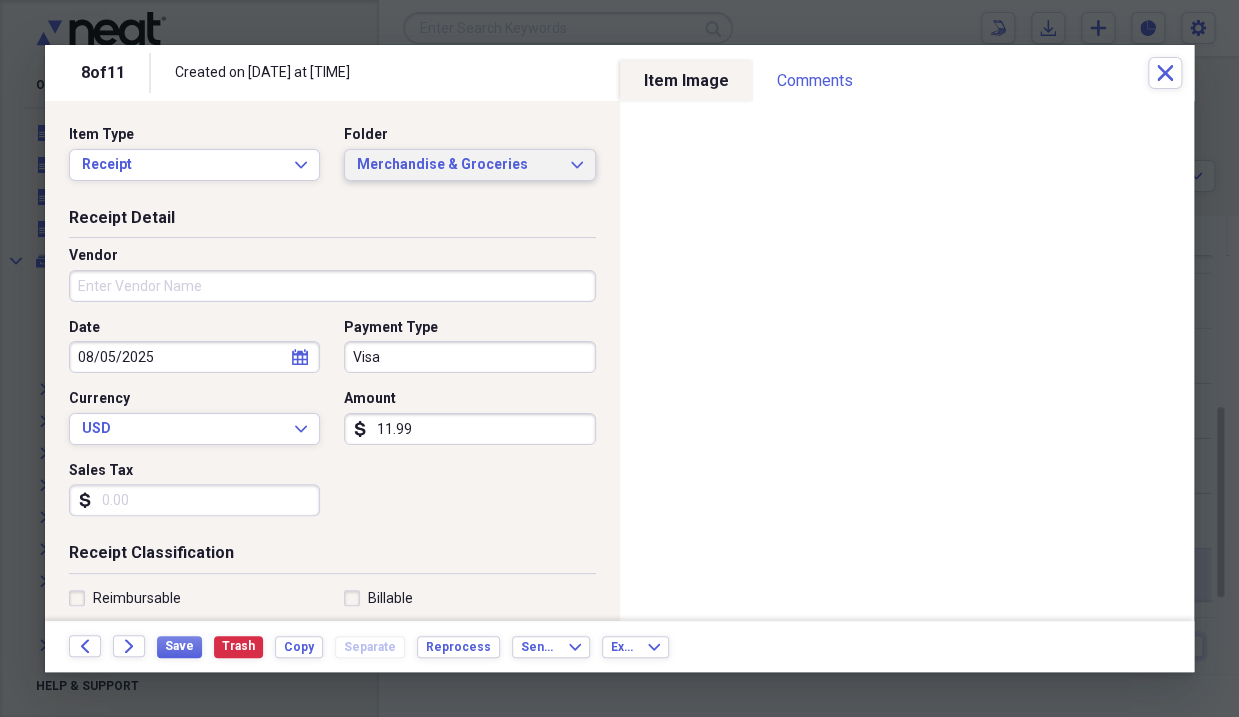 click on "Merchandise & Groceries" at bounding box center (457, 165) 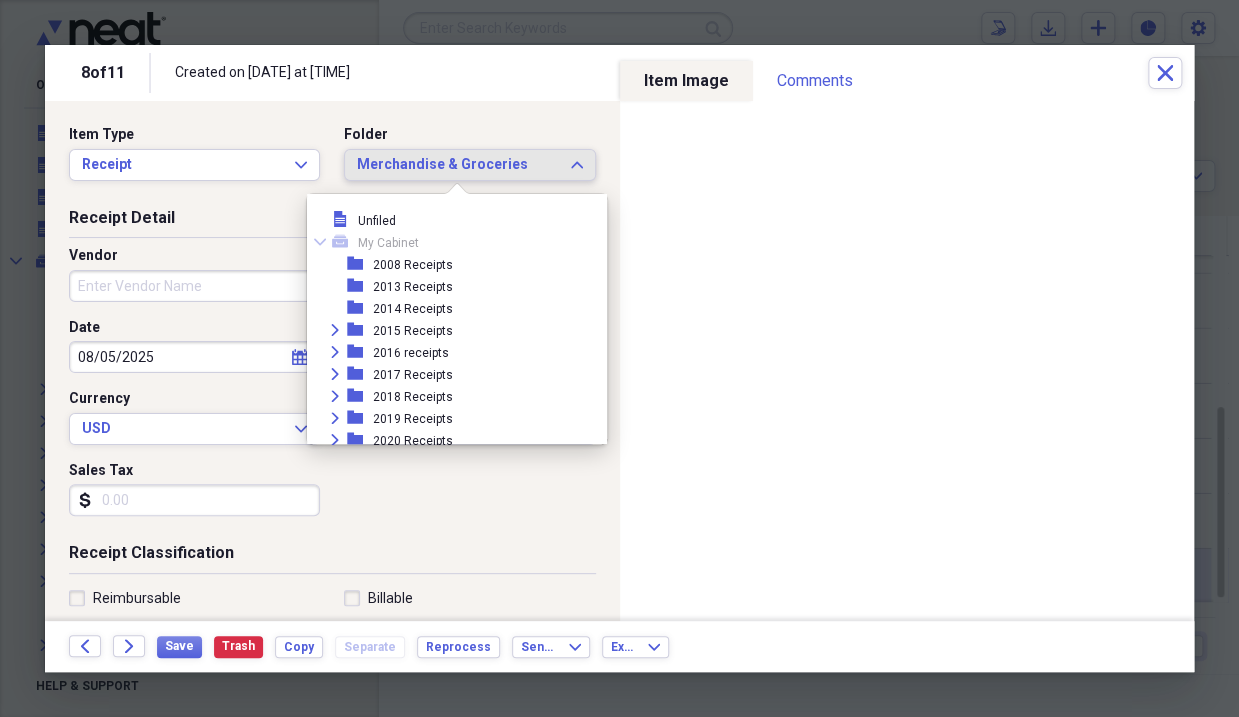 scroll, scrollTop: 4982, scrollLeft: 0, axis: vertical 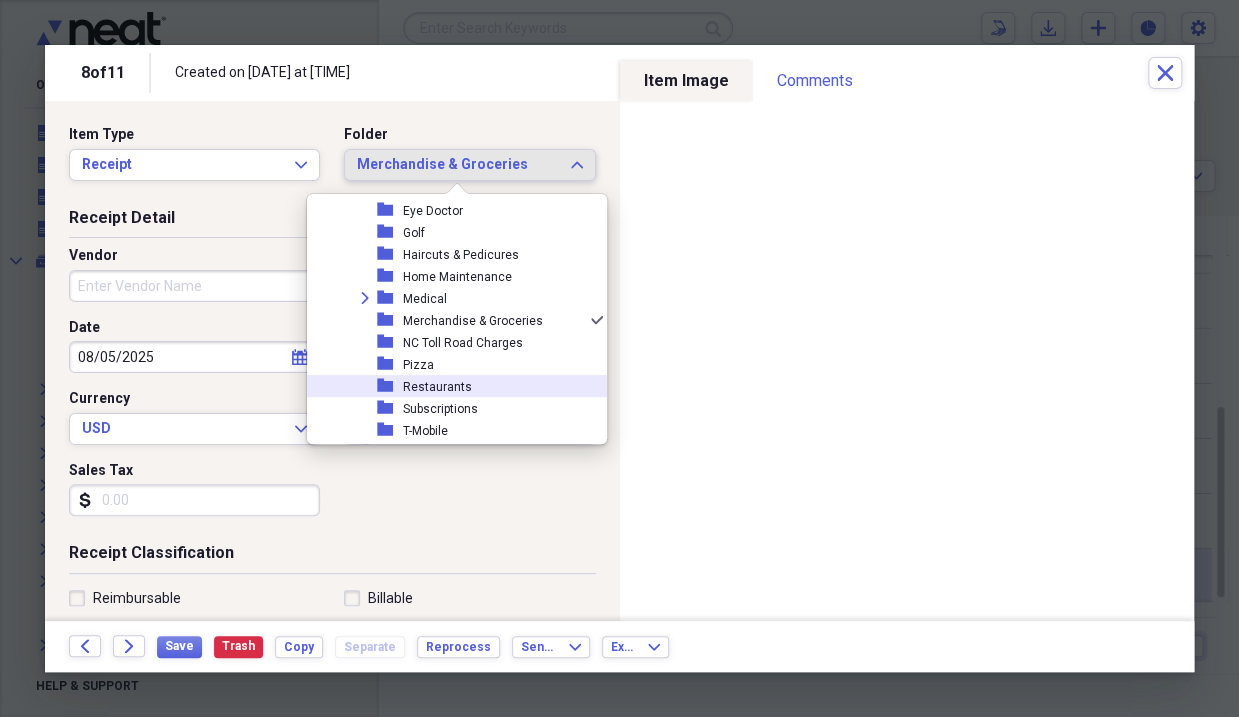 click on "Restaurants" at bounding box center (437, 387) 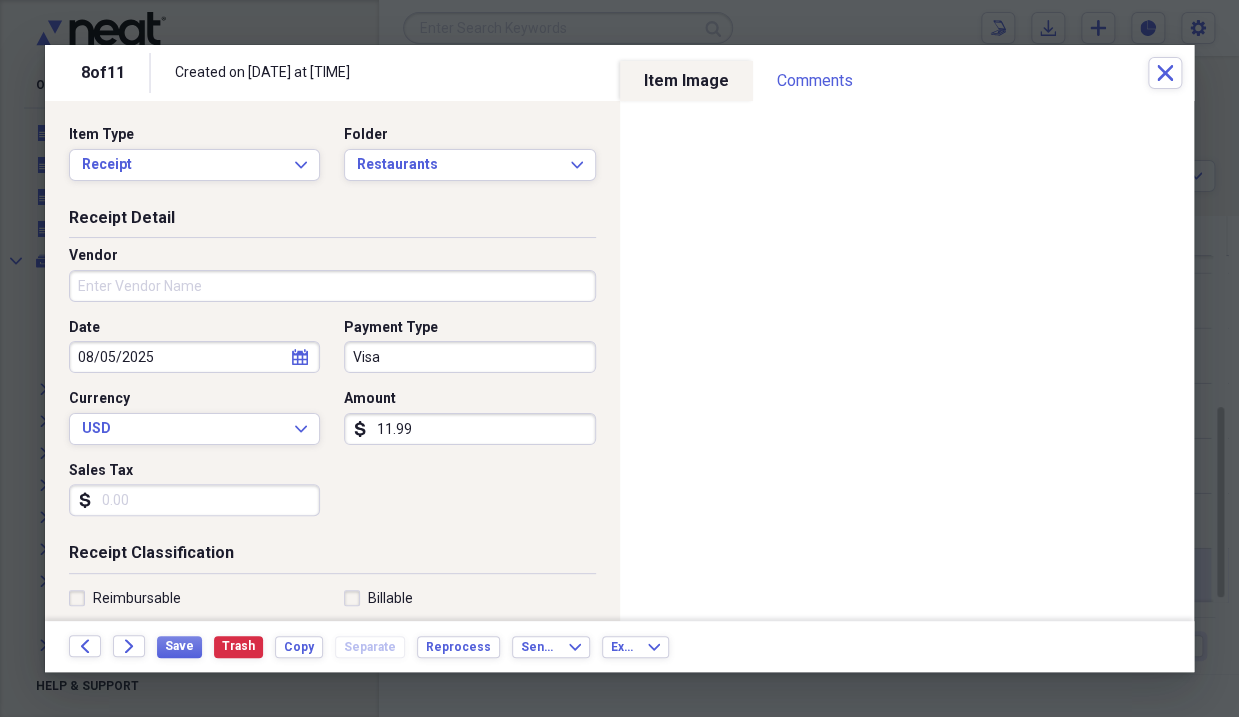 click on "Vendor" at bounding box center (332, 286) 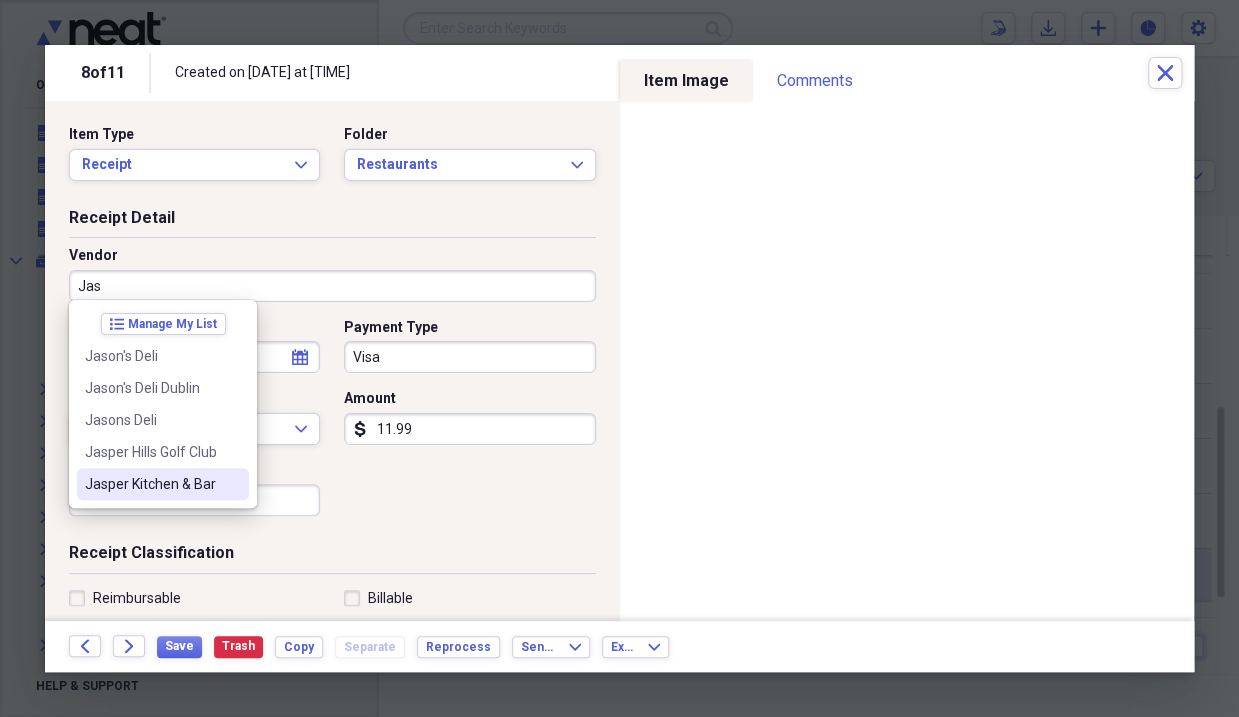 click on "Jasper Kitchen & Bar" at bounding box center [151, 484] 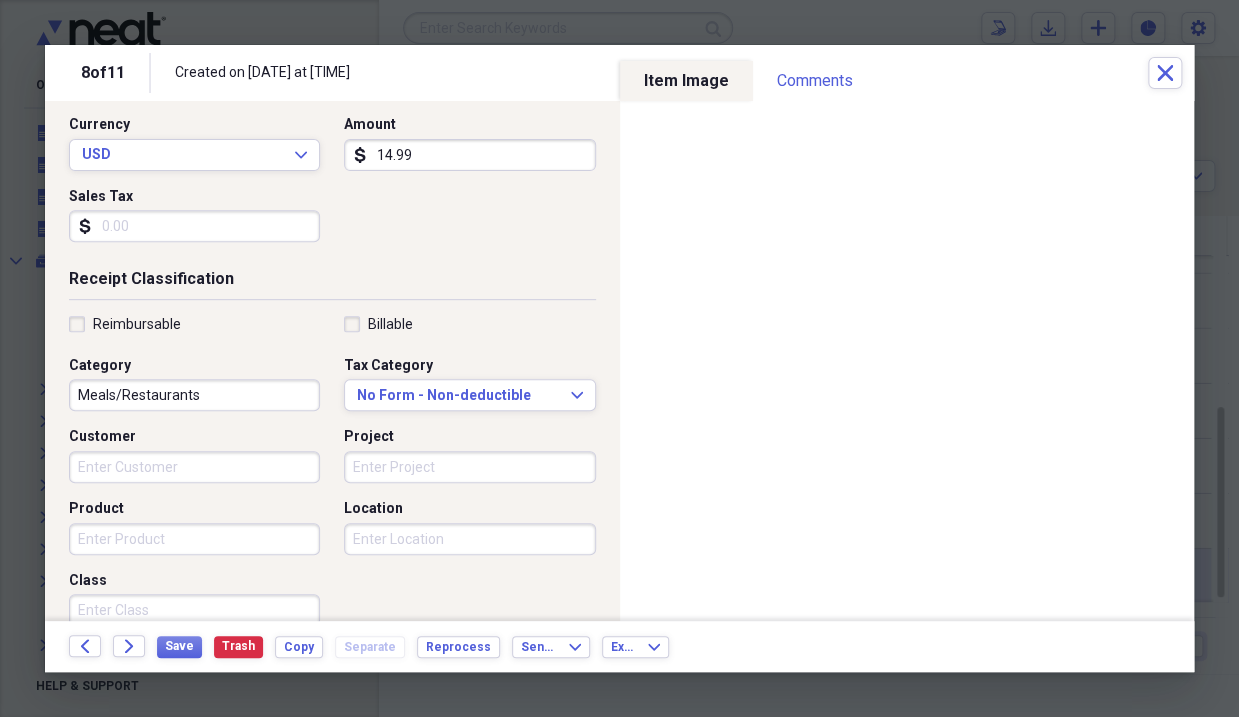 scroll, scrollTop: 400, scrollLeft: 0, axis: vertical 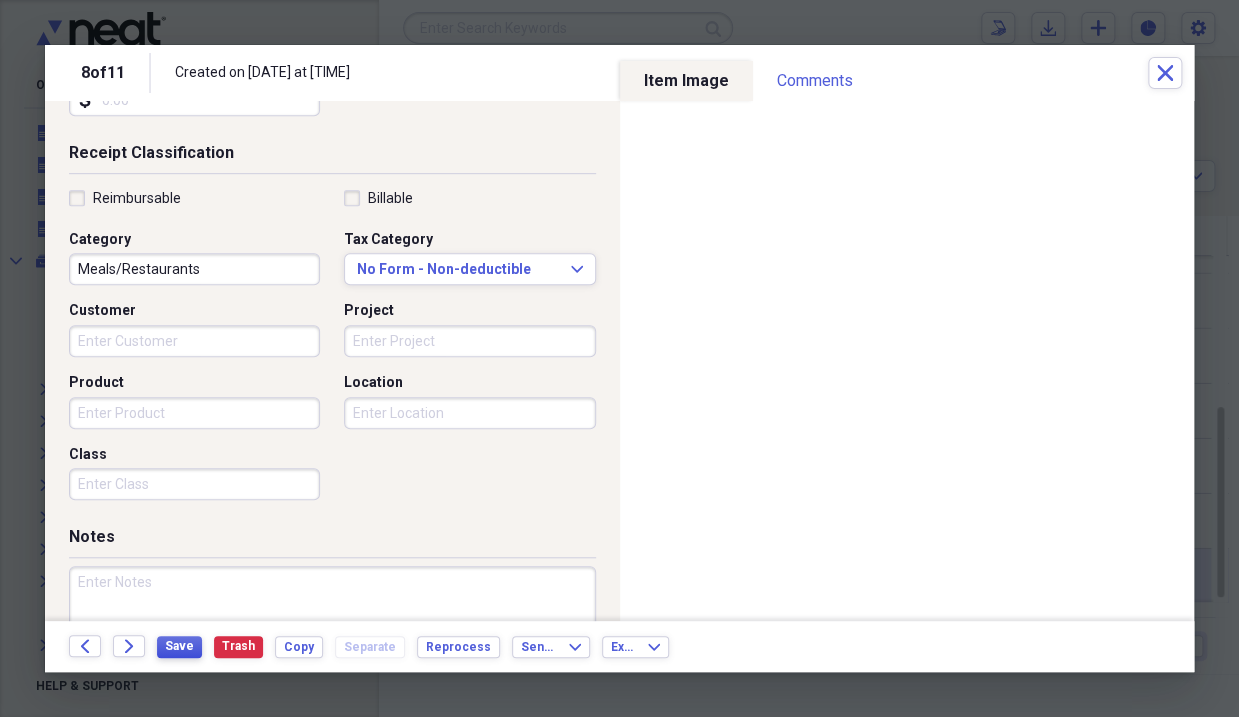 type on "14.99" 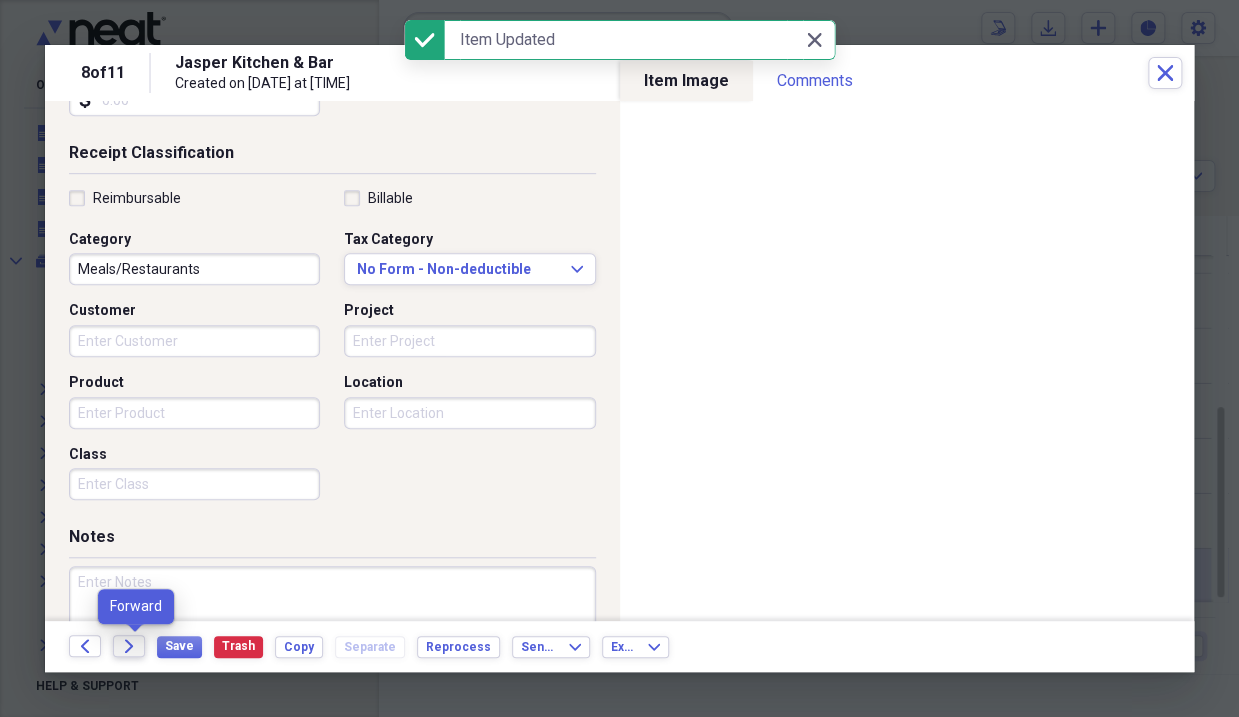 click on "Forward" 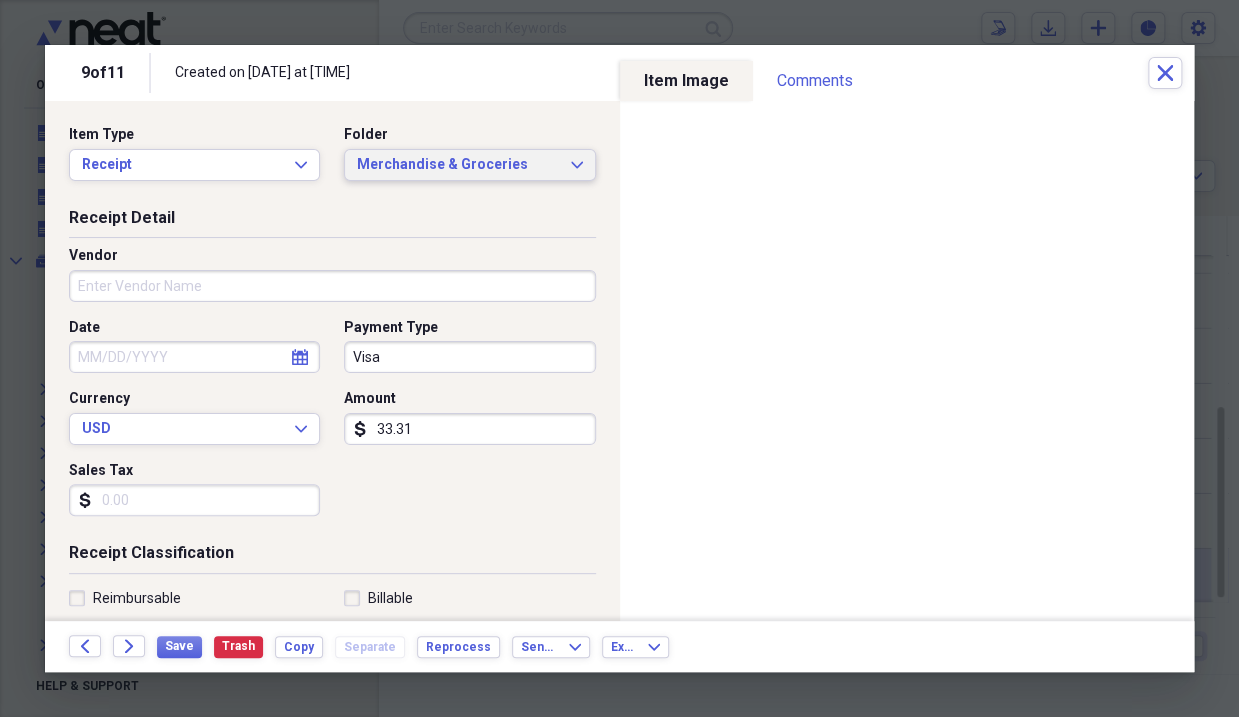 click on "Merchandise & Groceries" at bounding box center [457, 165] 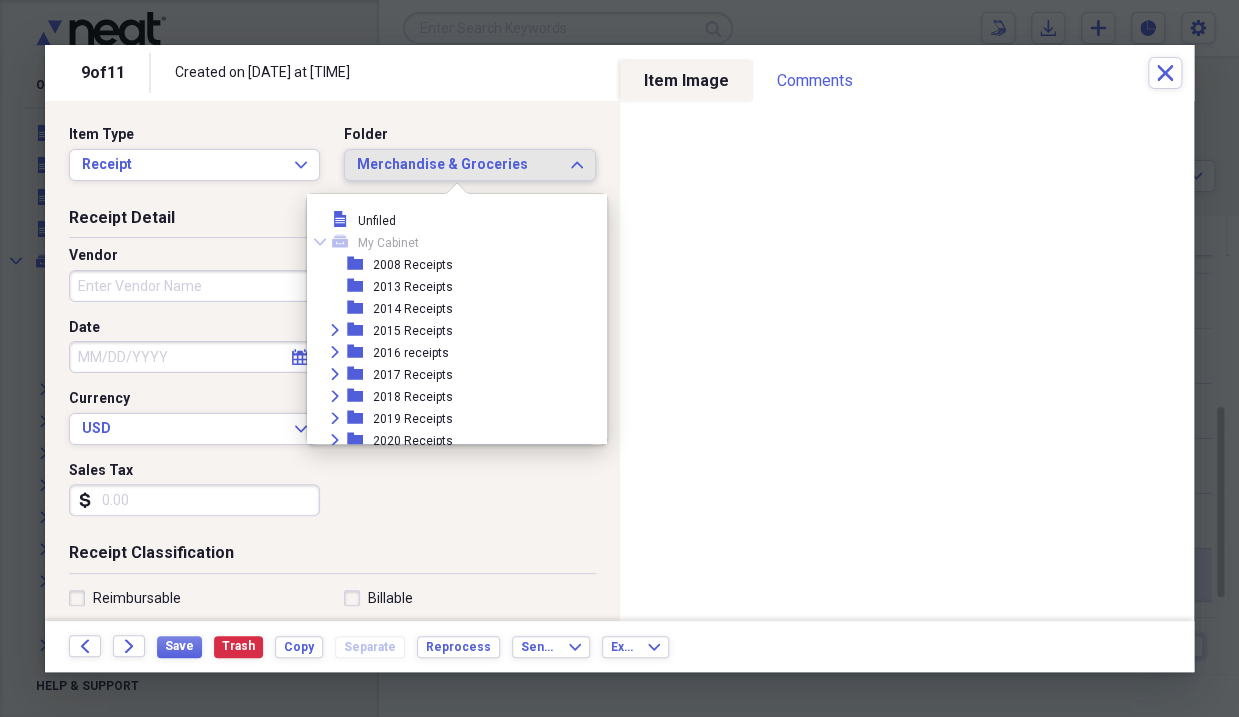 scroll, scrollTop: 4982, scrollLeft: 0, axis: vertical 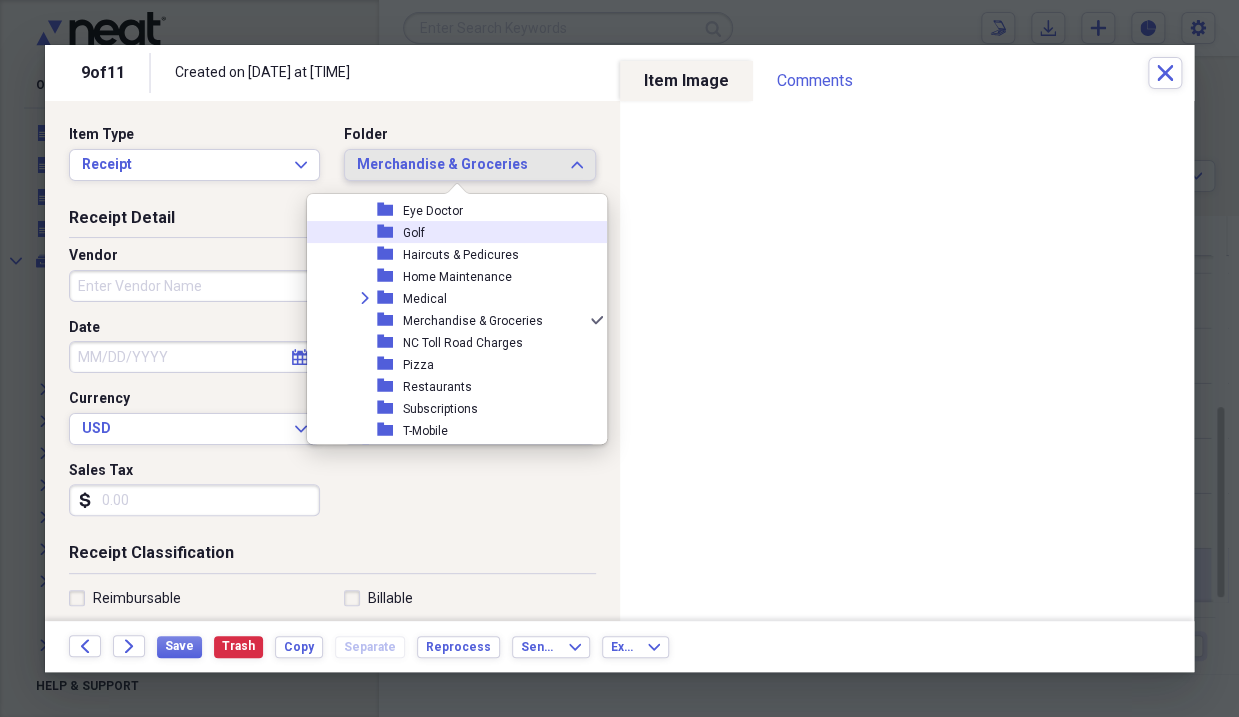 click on "Golf" at bounding box center [414, 233] 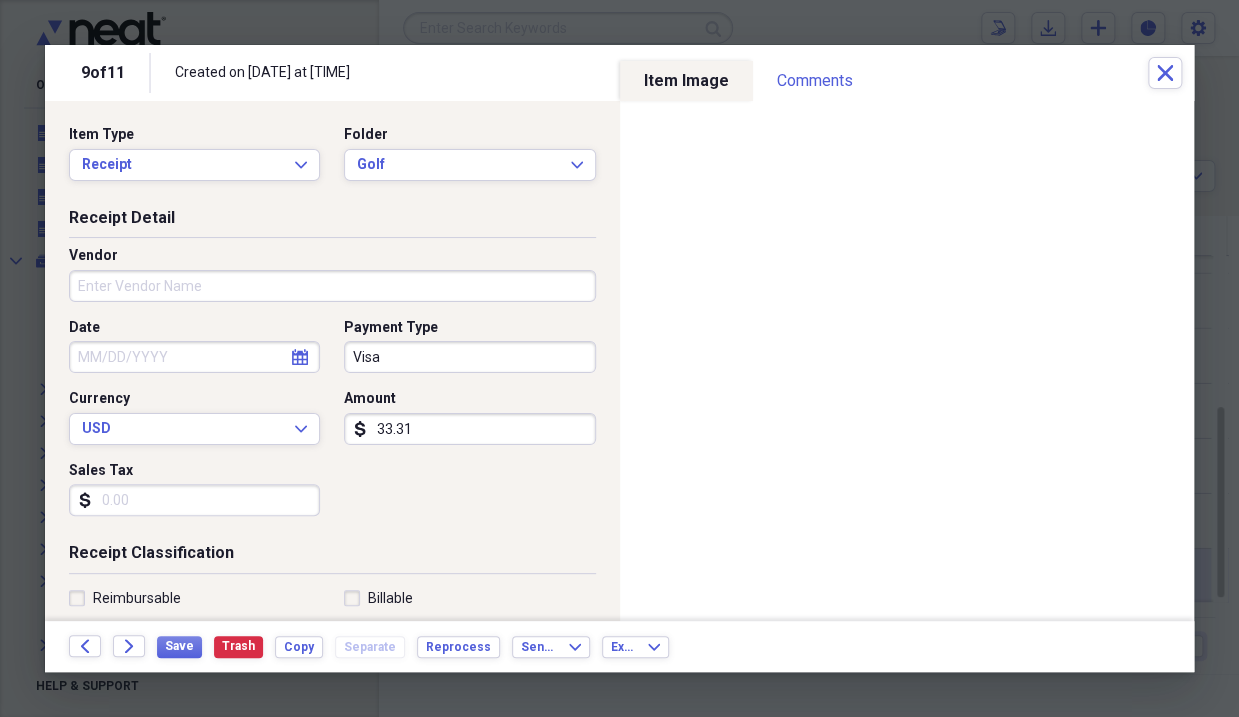 click on "Vendor" at bounding box center (332, 286) 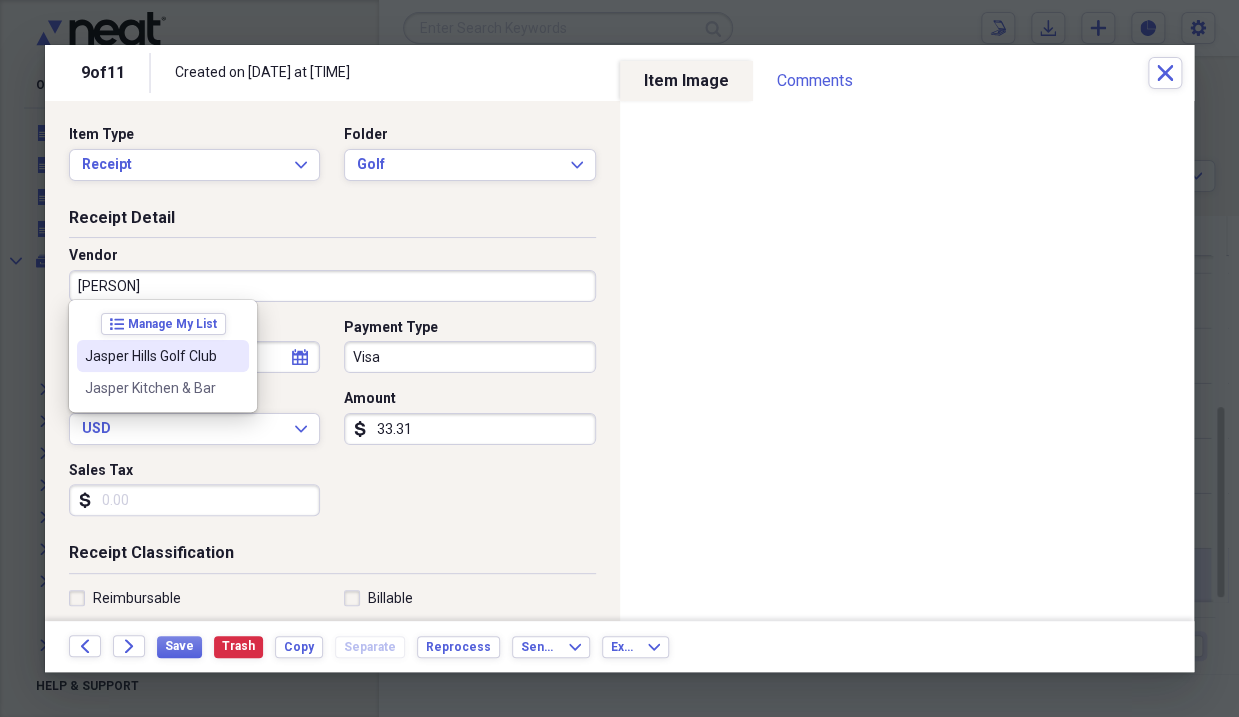 click on "Jasper Hills Golf Club" at bounding box center (151, 356) 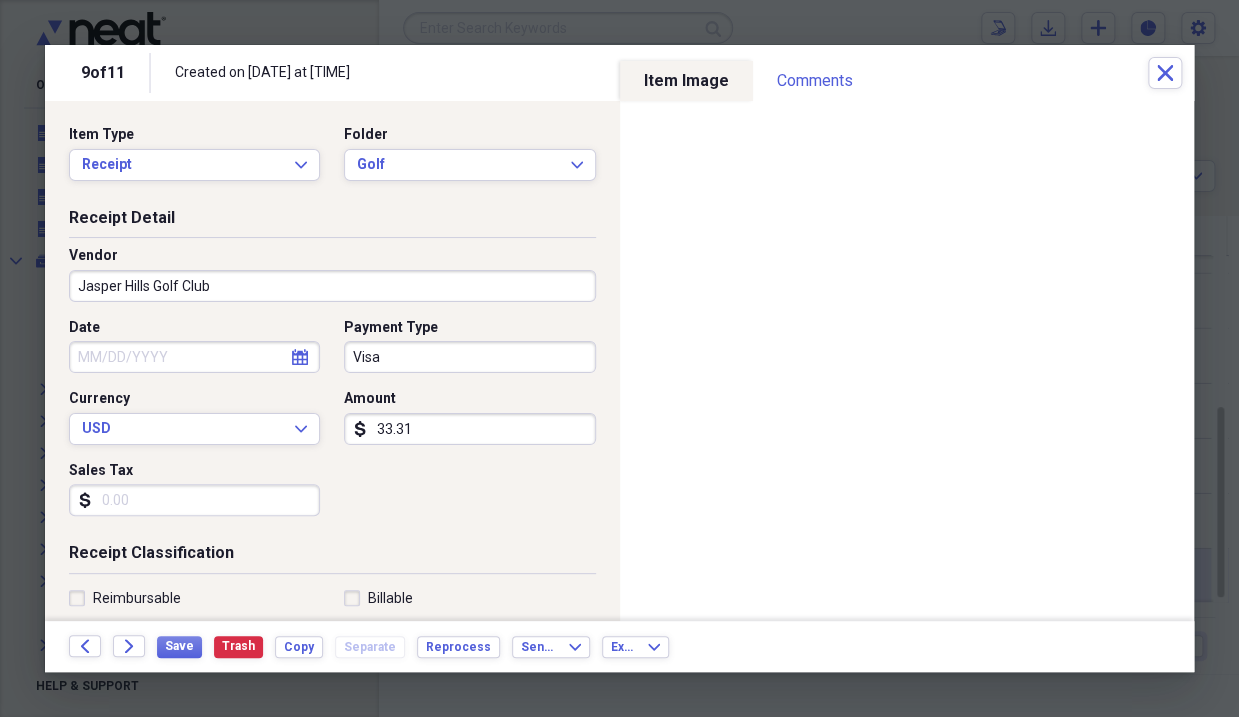 type on "Golf" 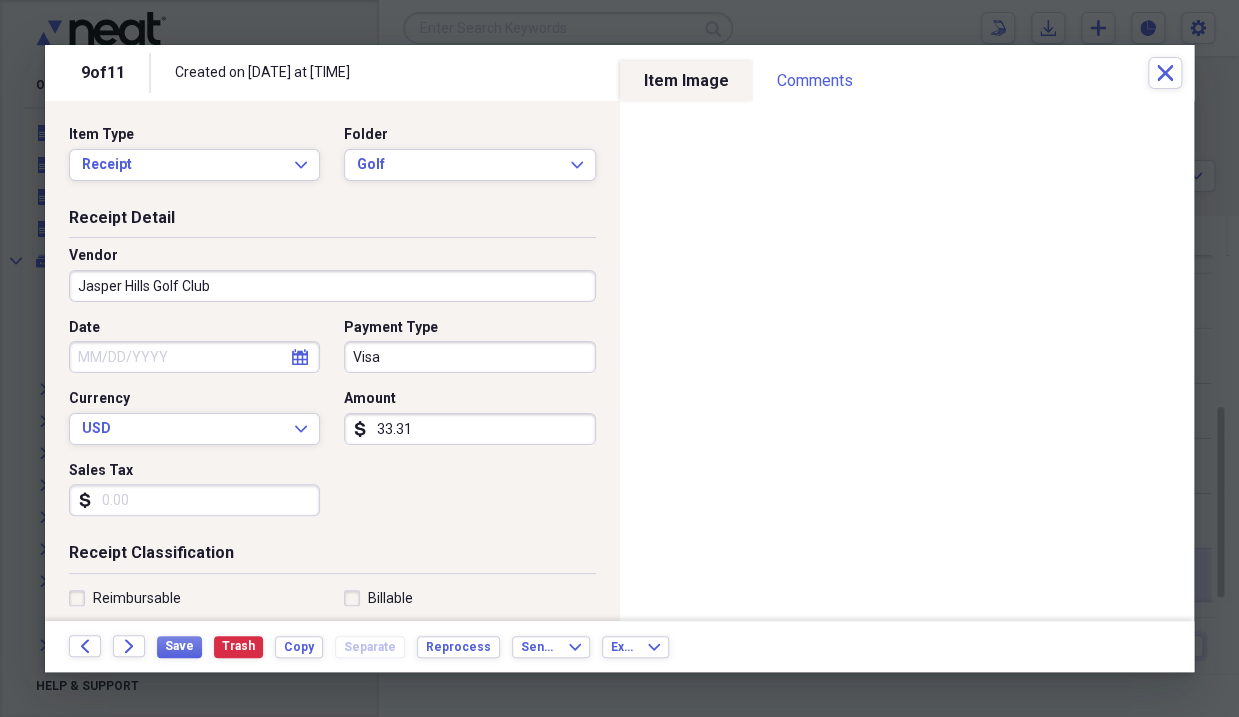 click on "calendar" 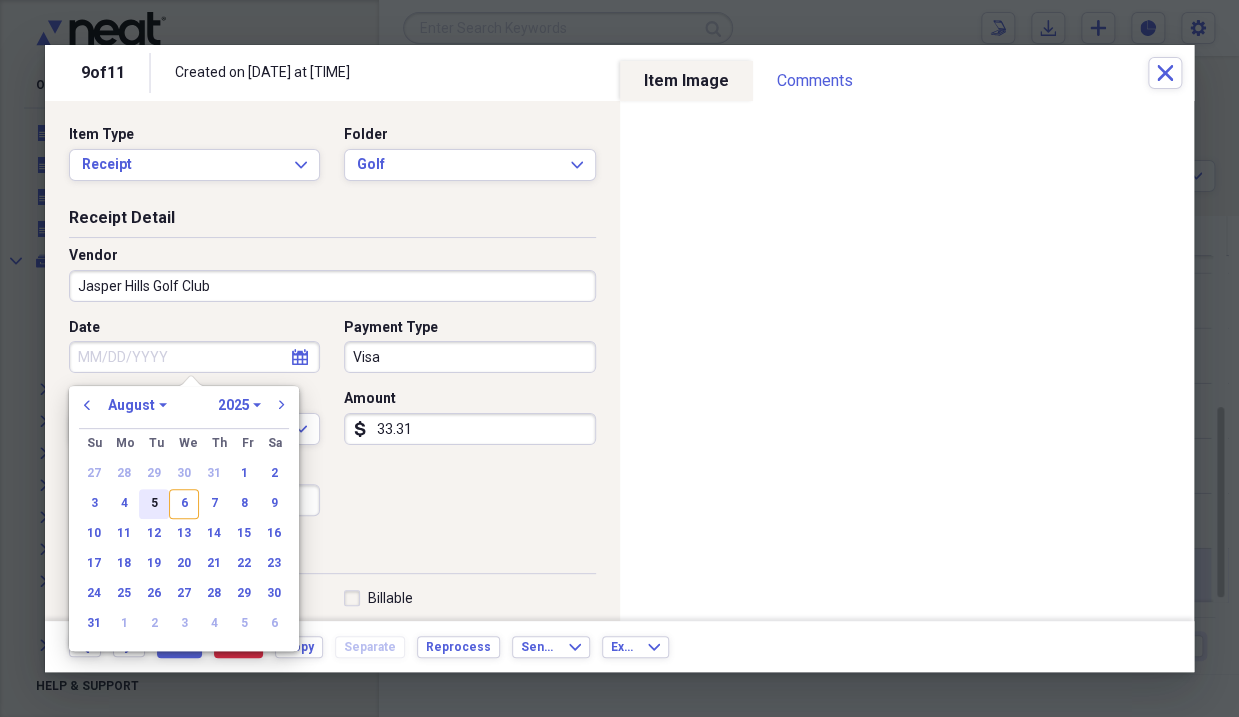 click on "5" at bounding box center (154, 504) 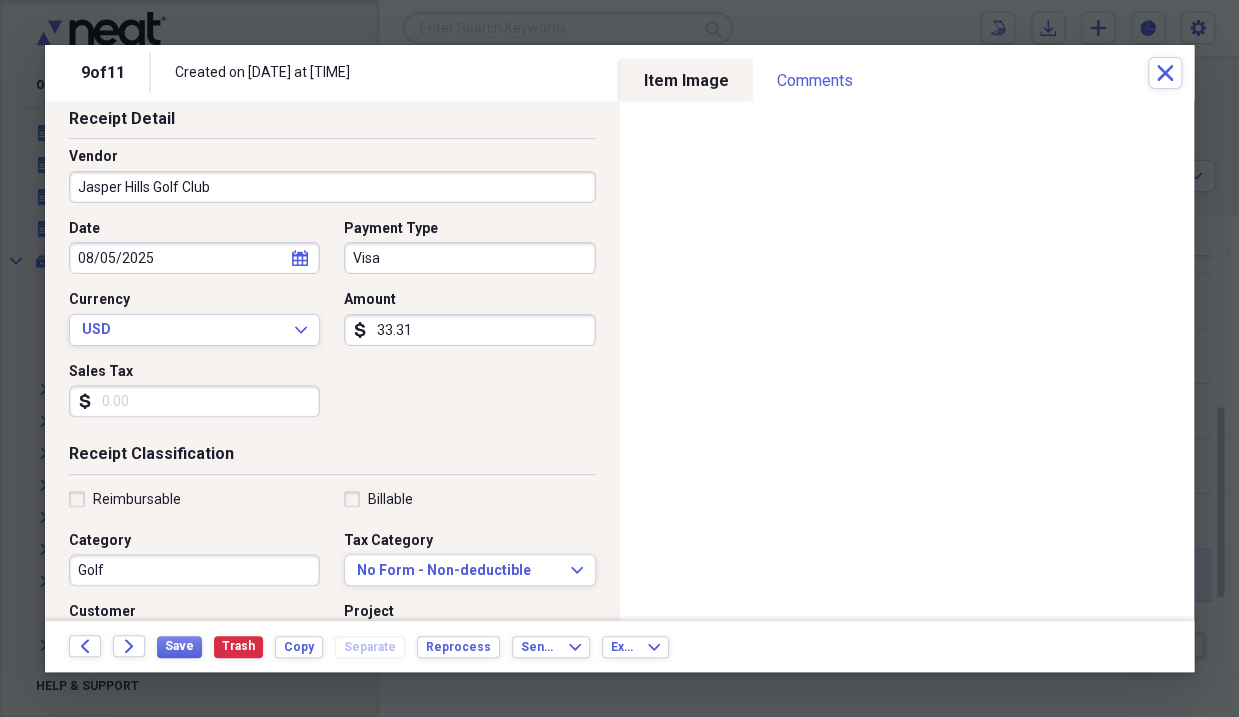 scroll, scrollTop: 200, scrollLeft: 0, axis: vertical 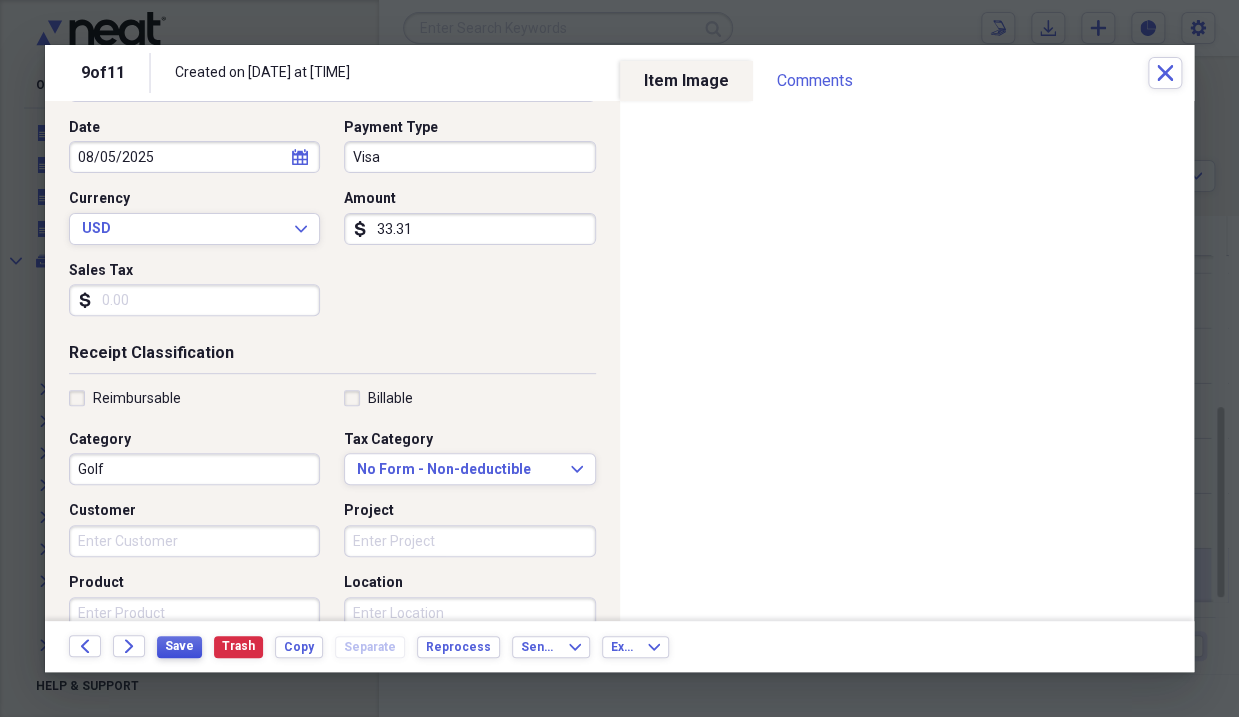 click on "Save" at bounding box center [179, 646] 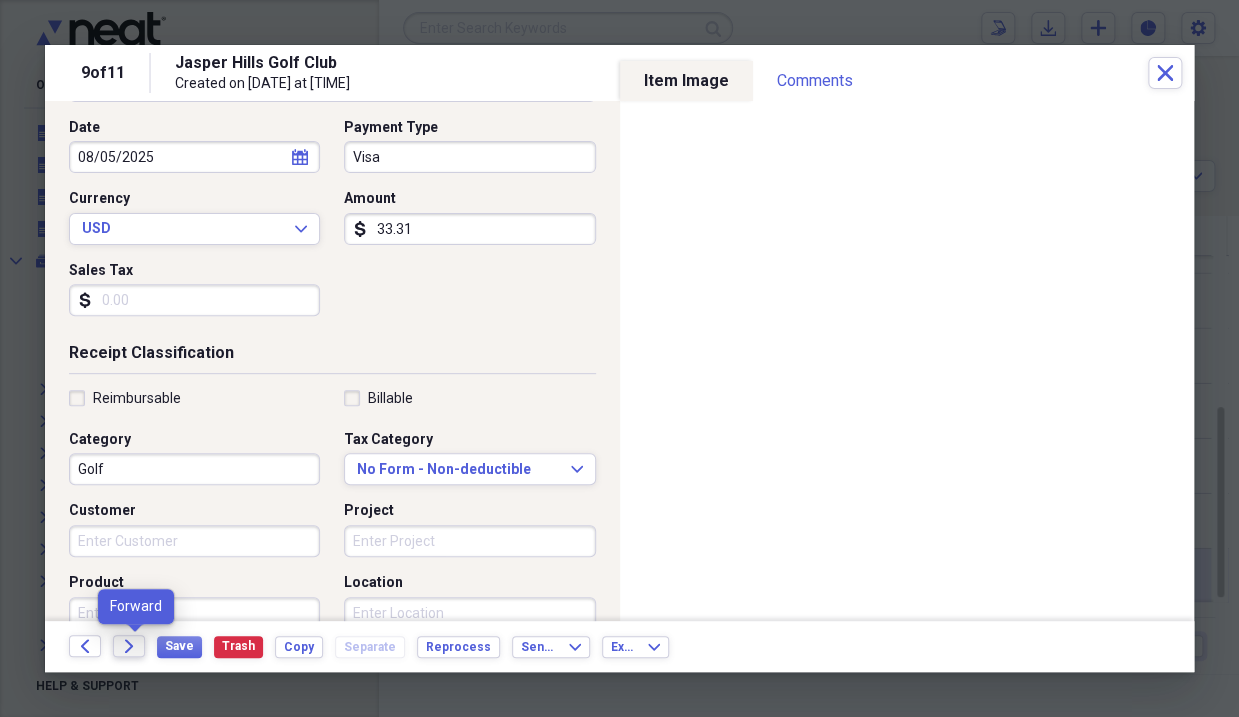 click on "Forward" at bounding box center [129, 646] 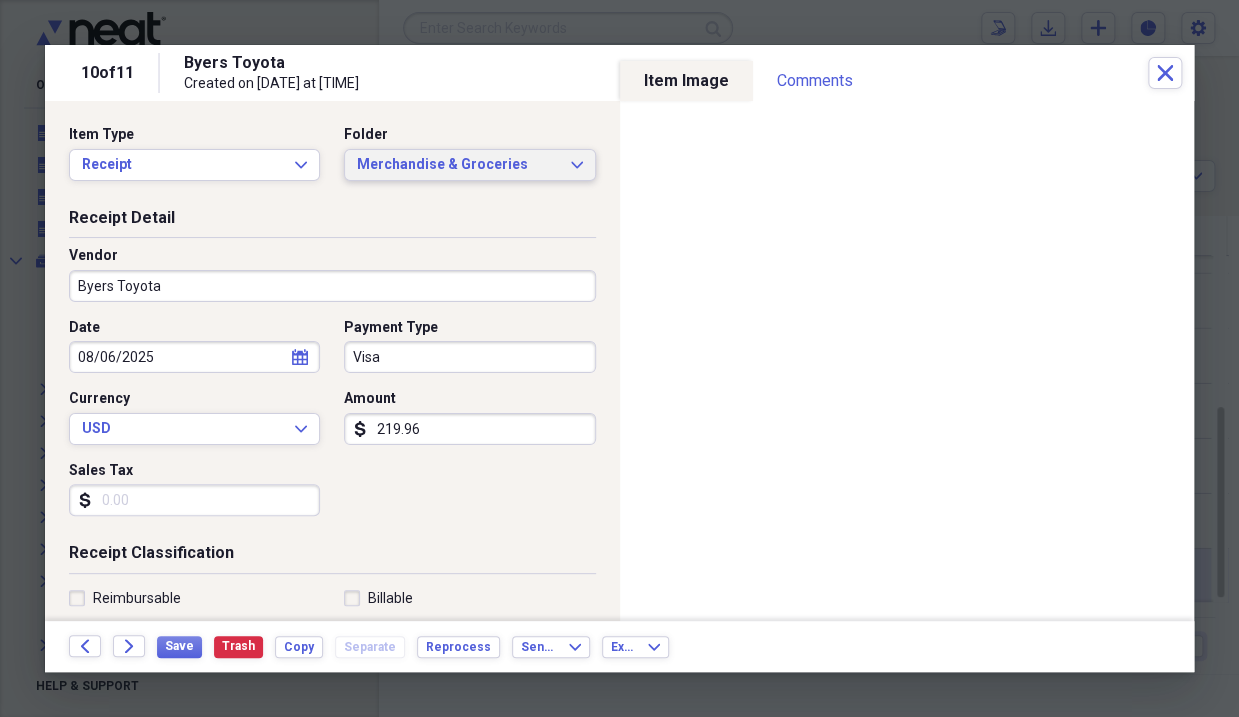 click on "Merchandise & Groceries" at bounding box center [457, 165] 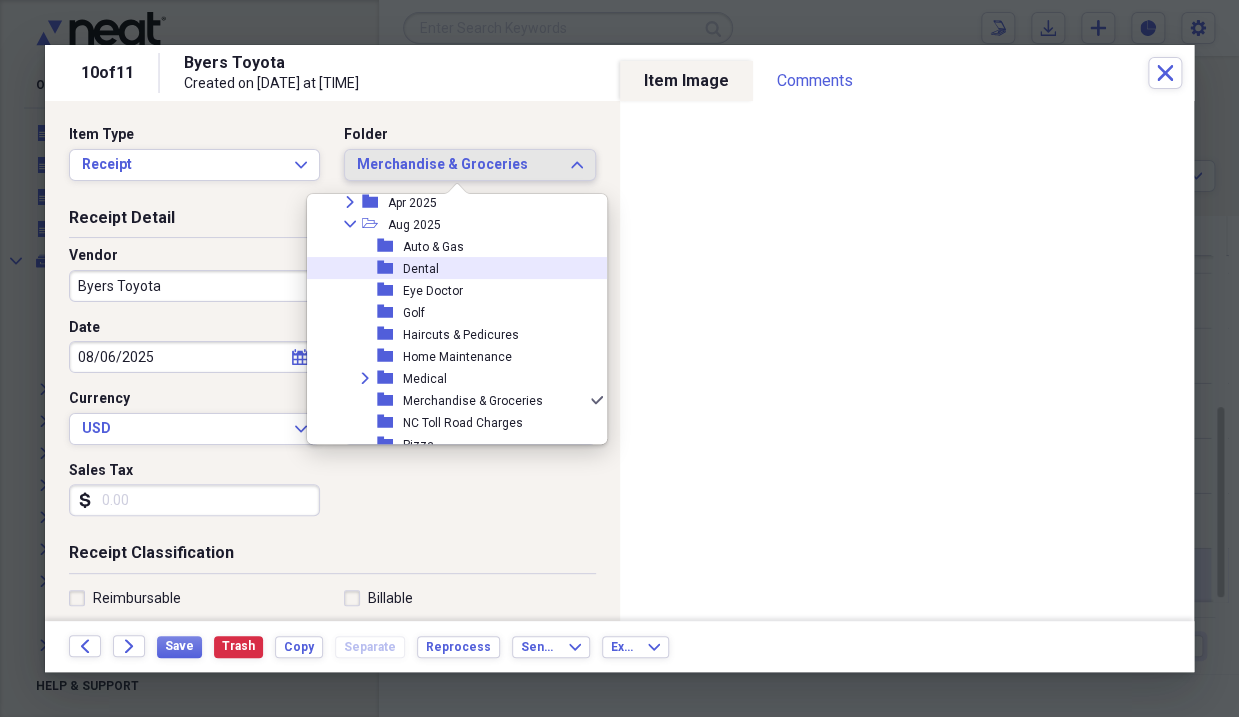 scroll, scrollTop: 4782, scrollLeft: 0, axis: vertical 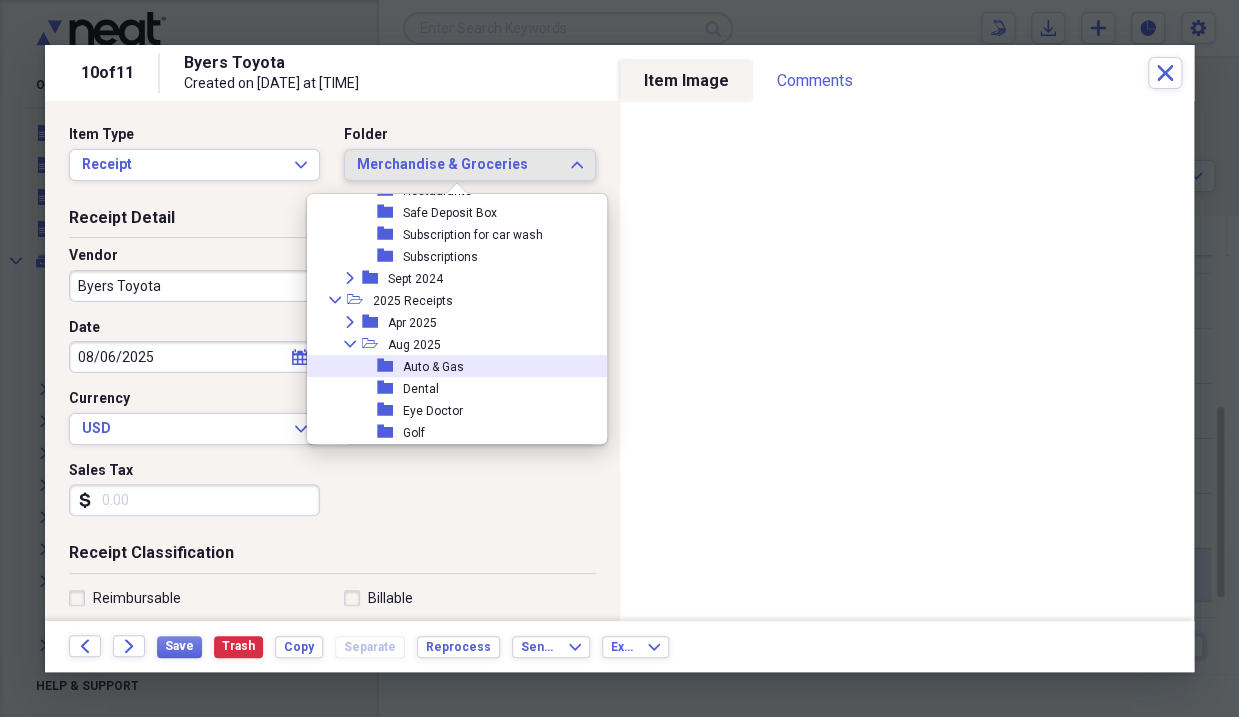 click on "Auto & Gas" at bounding box center [433, 367] 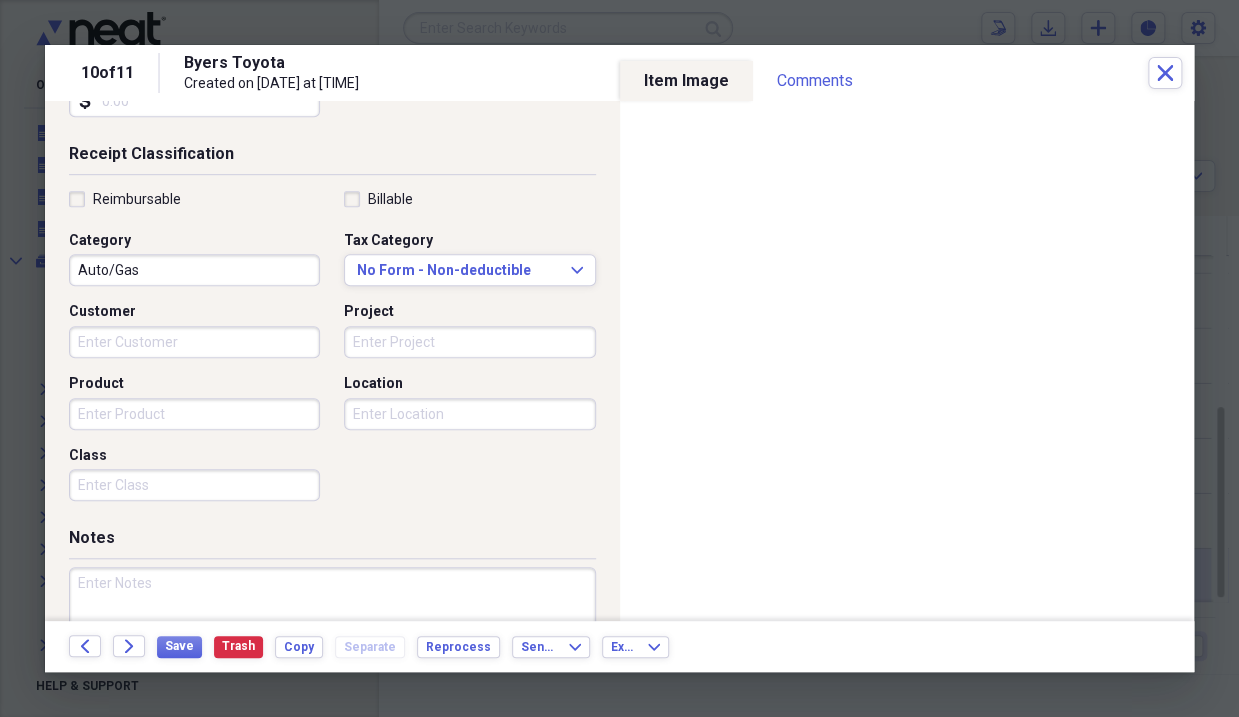 scroll, scrollTop: 400, scrollLeft: 0, axis: vertical 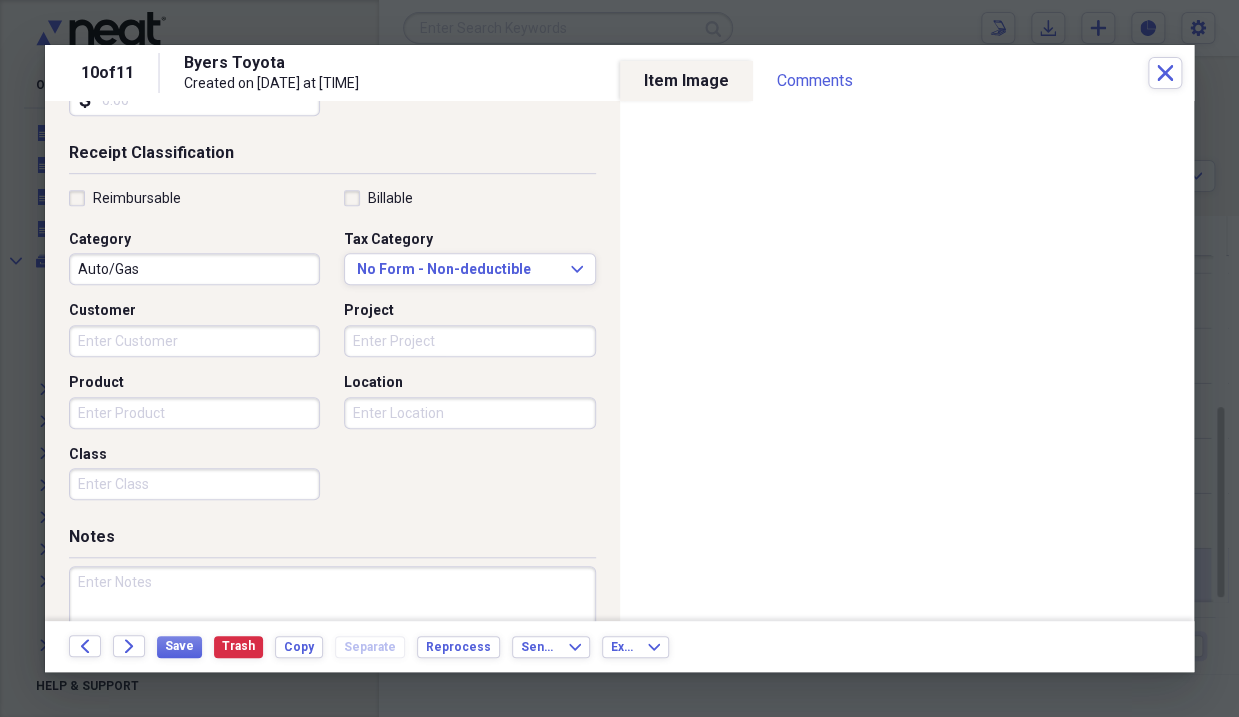 click on "Product" at bounding box center (194, 413) 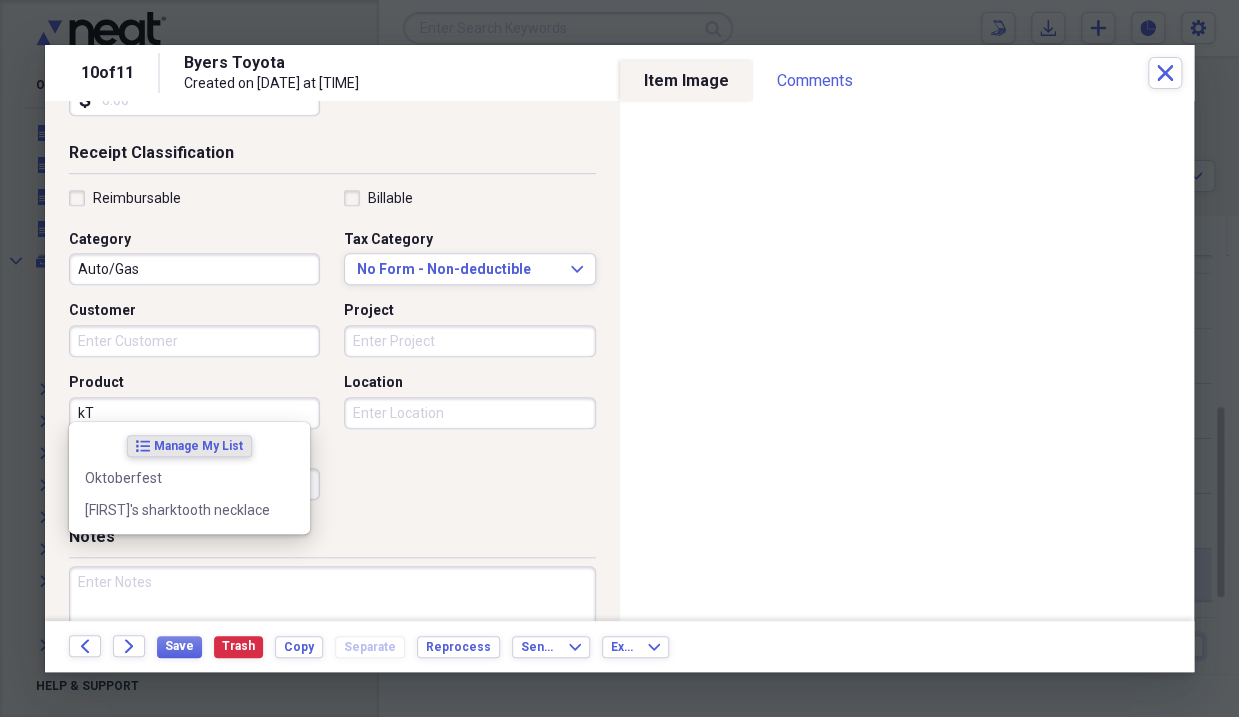 type on "k" 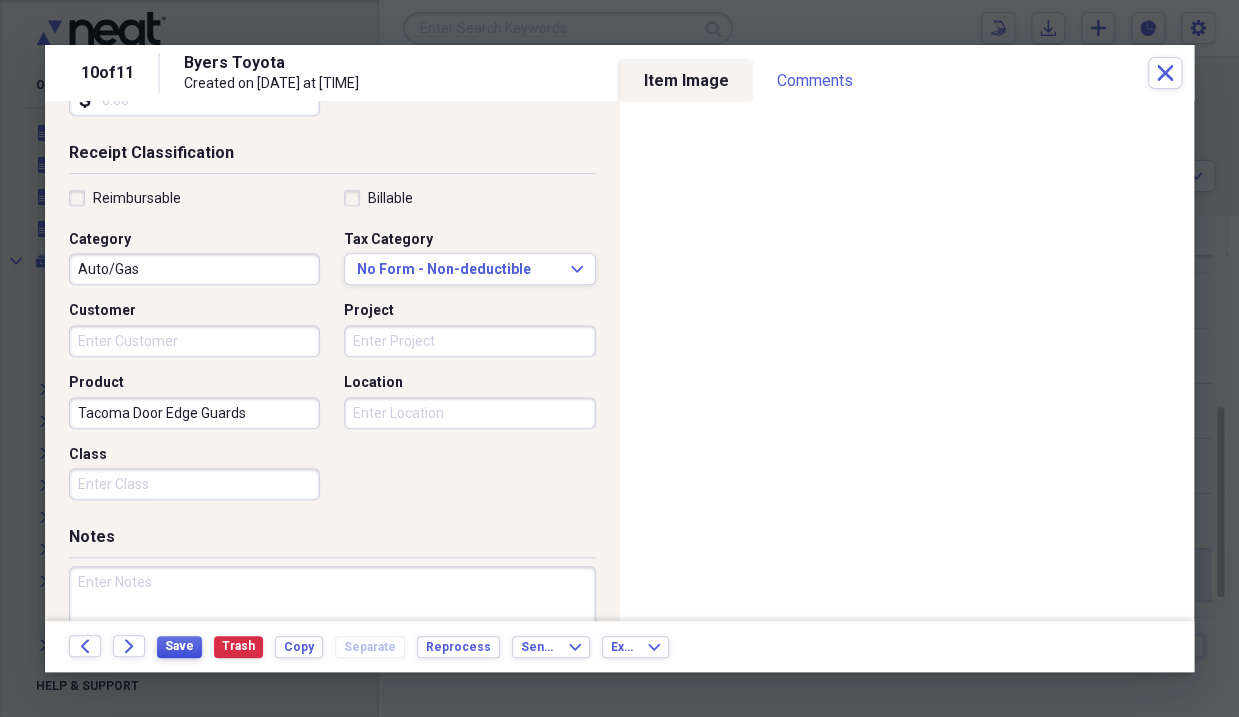 type on "Tacoma Door Edge Guards" 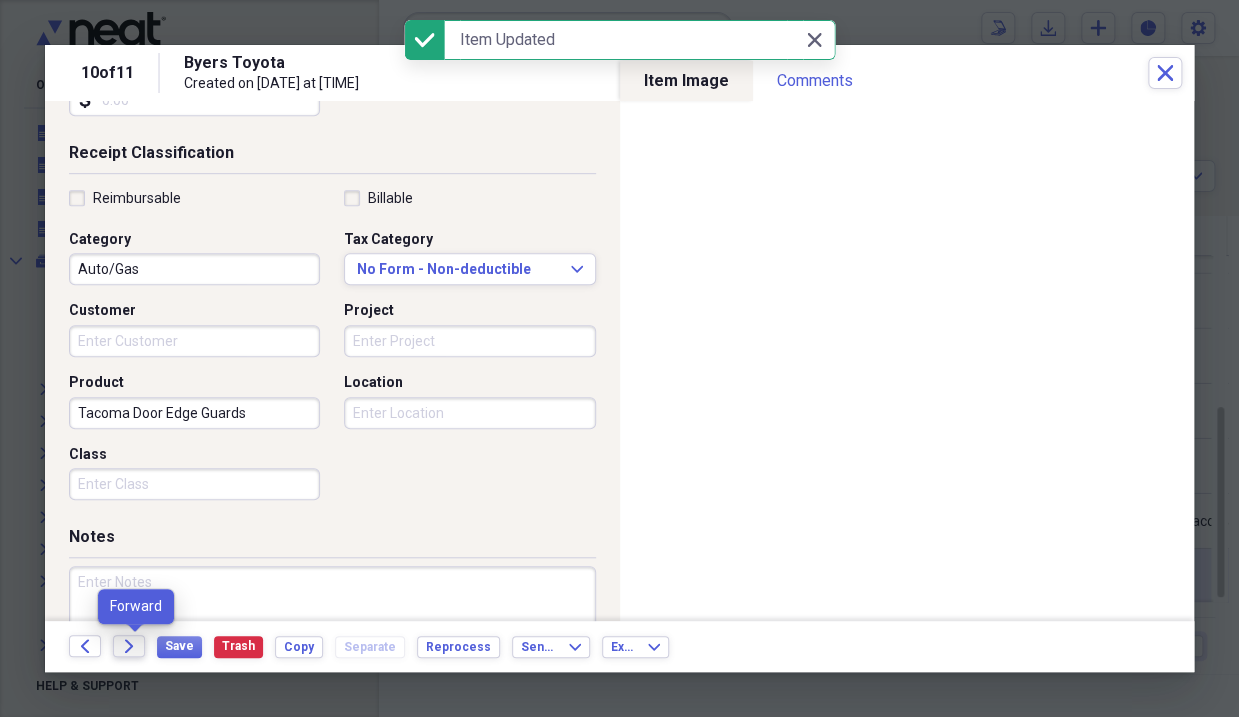 click on "Forward" 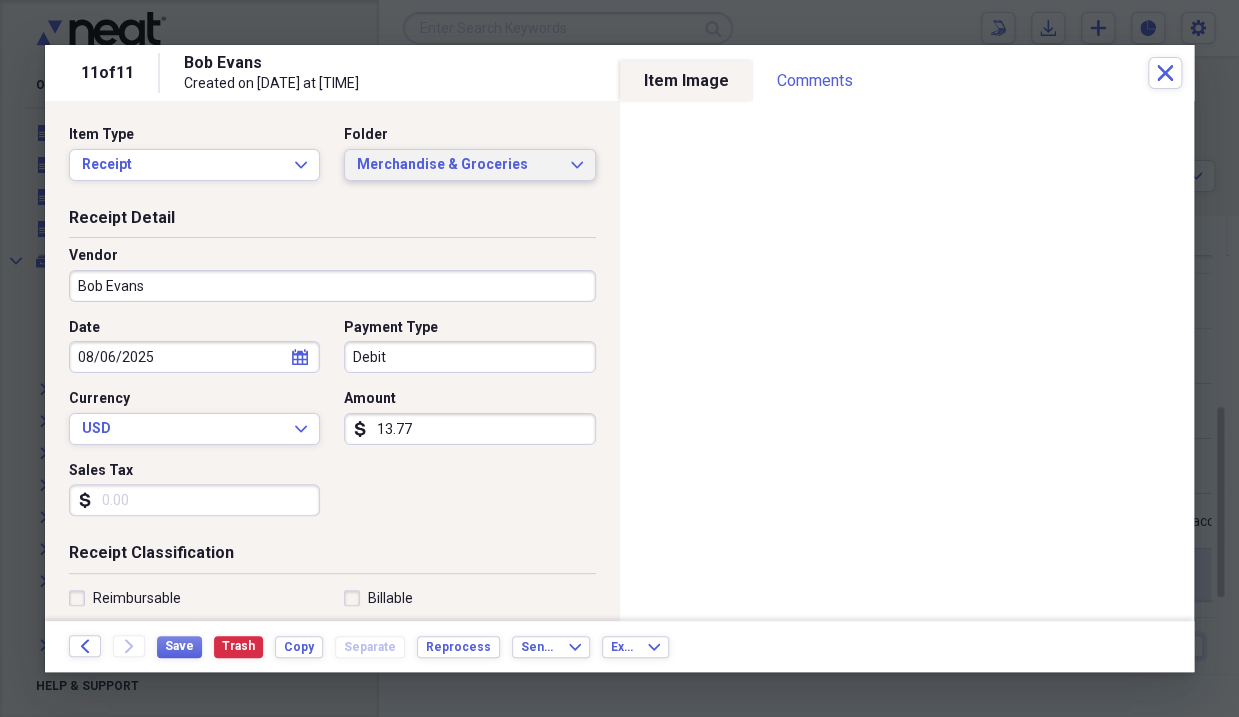 click on "Merchandise & Groceries" at bounding box center (457, 165) 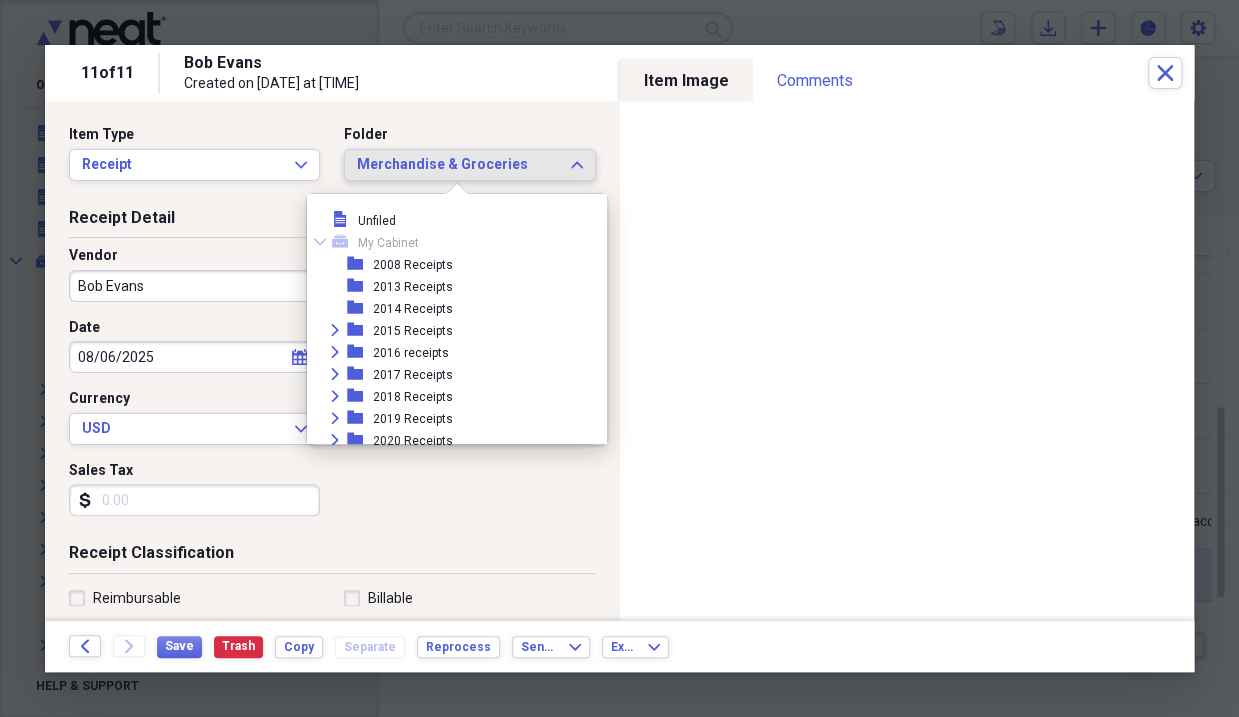scroll, scrollTop: 4982, scrollLeft: 0, axis: vertical 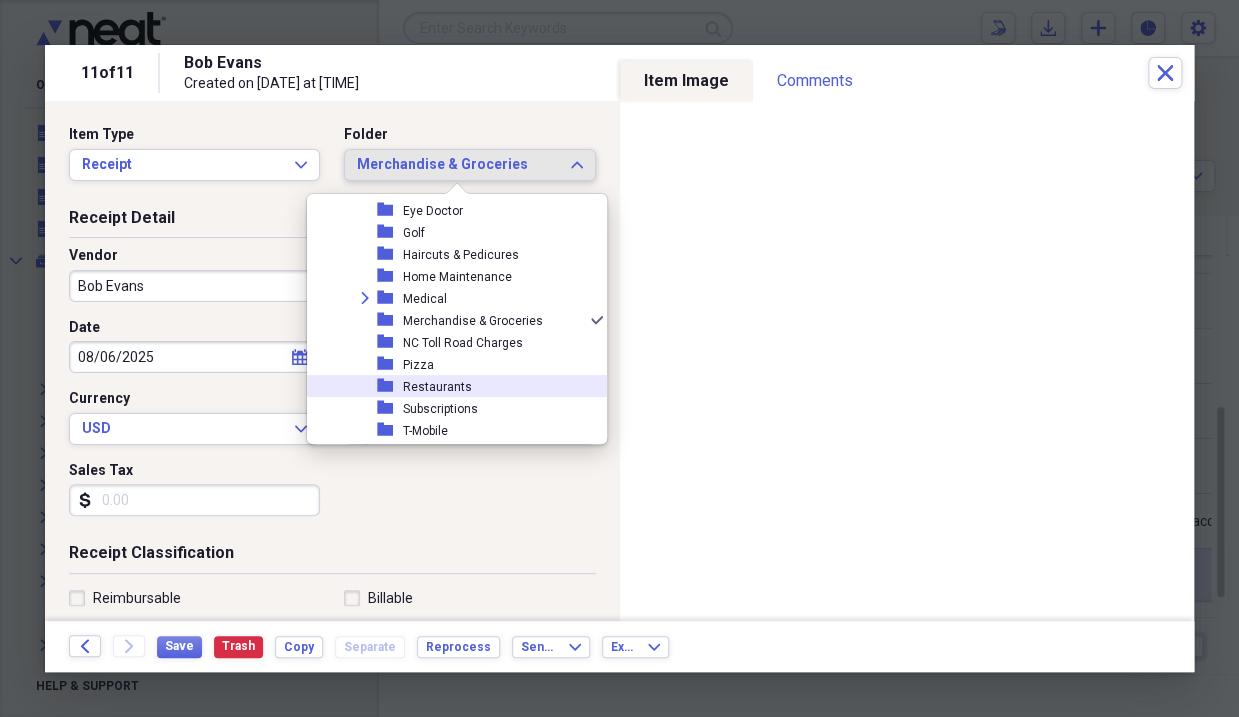 click on "Restaurants" at bounding box center (437, 387) 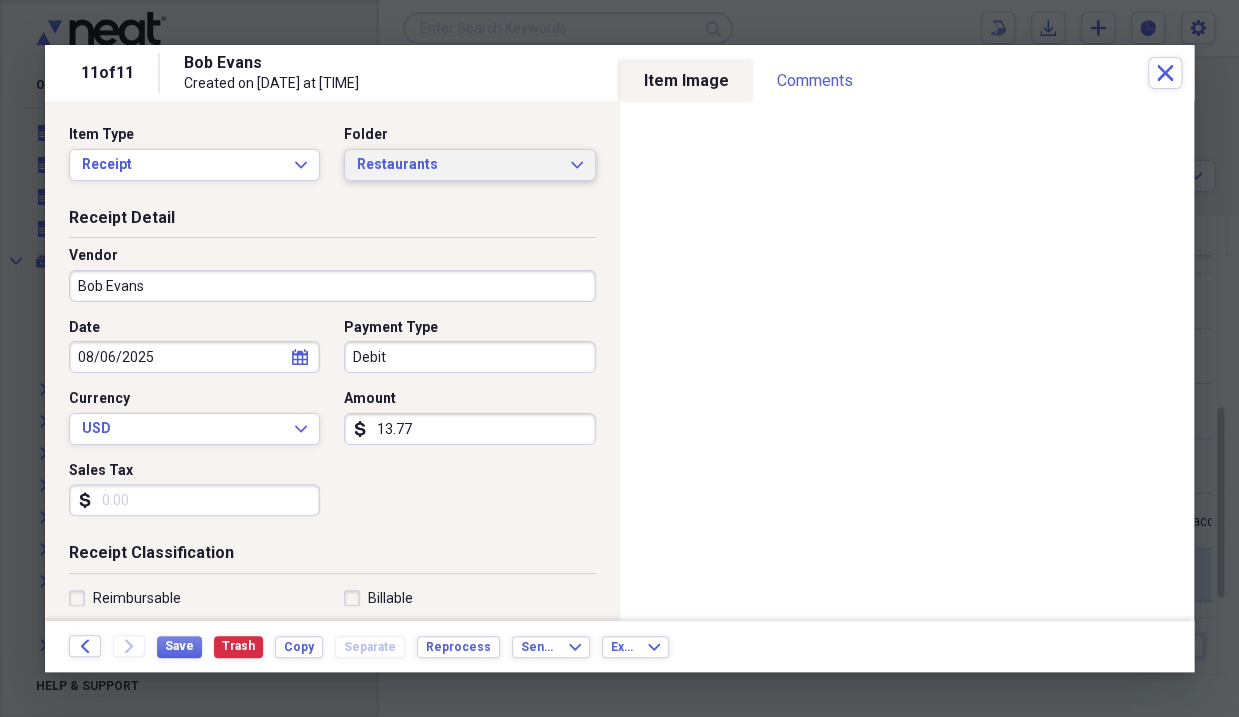 scroll, scrollTop: 100, scrollLeft: 0, axis: vertical 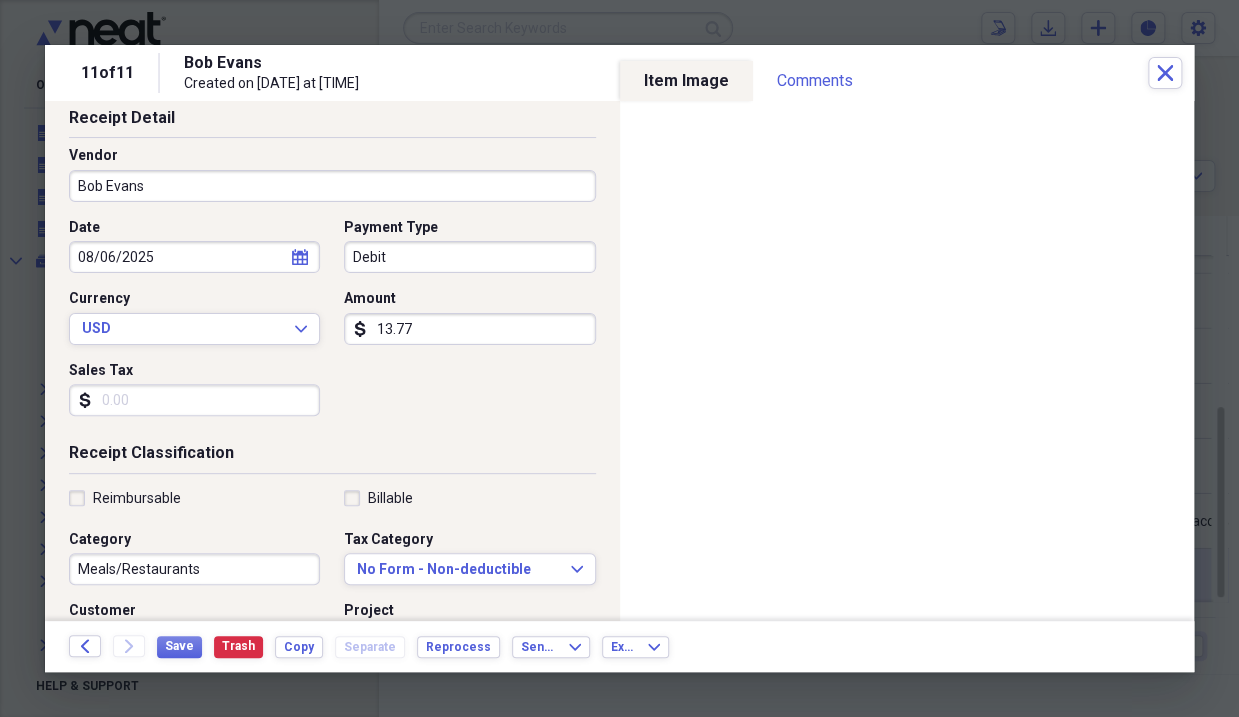 click on "Debit" at bounding box center (469, 257) 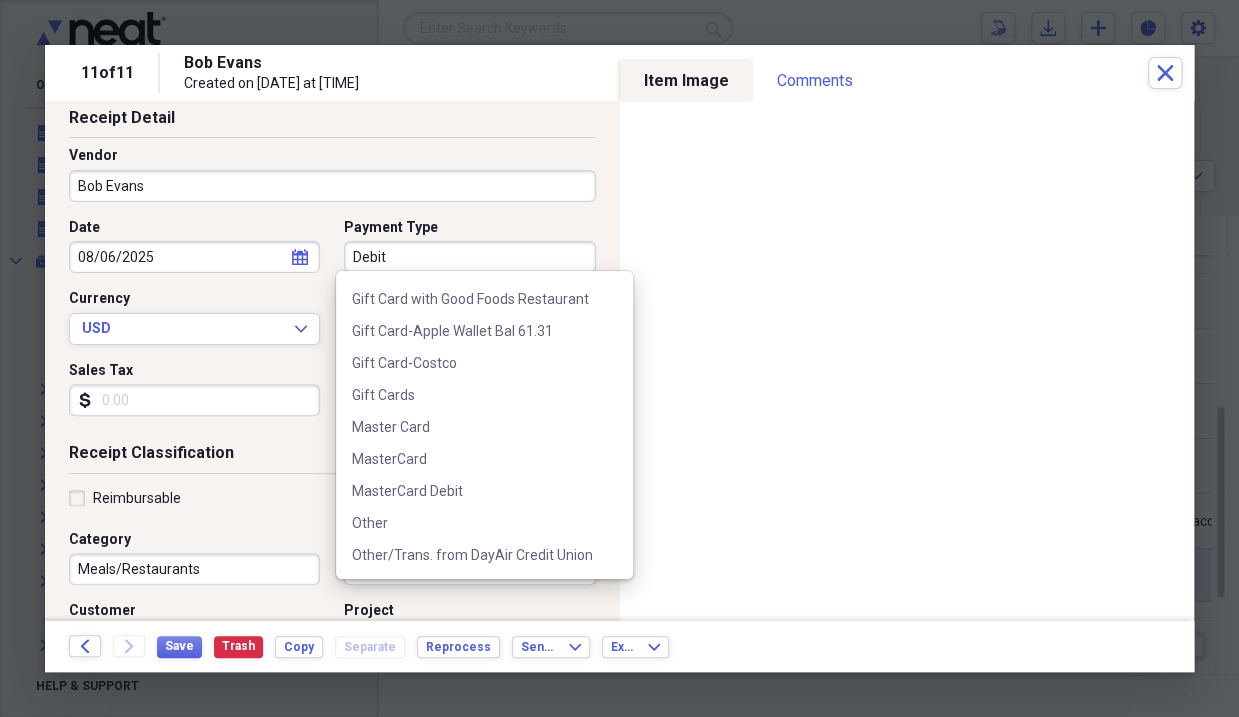 scroll, scrollTop: 500, scrollLeft: 0, axis: vertical 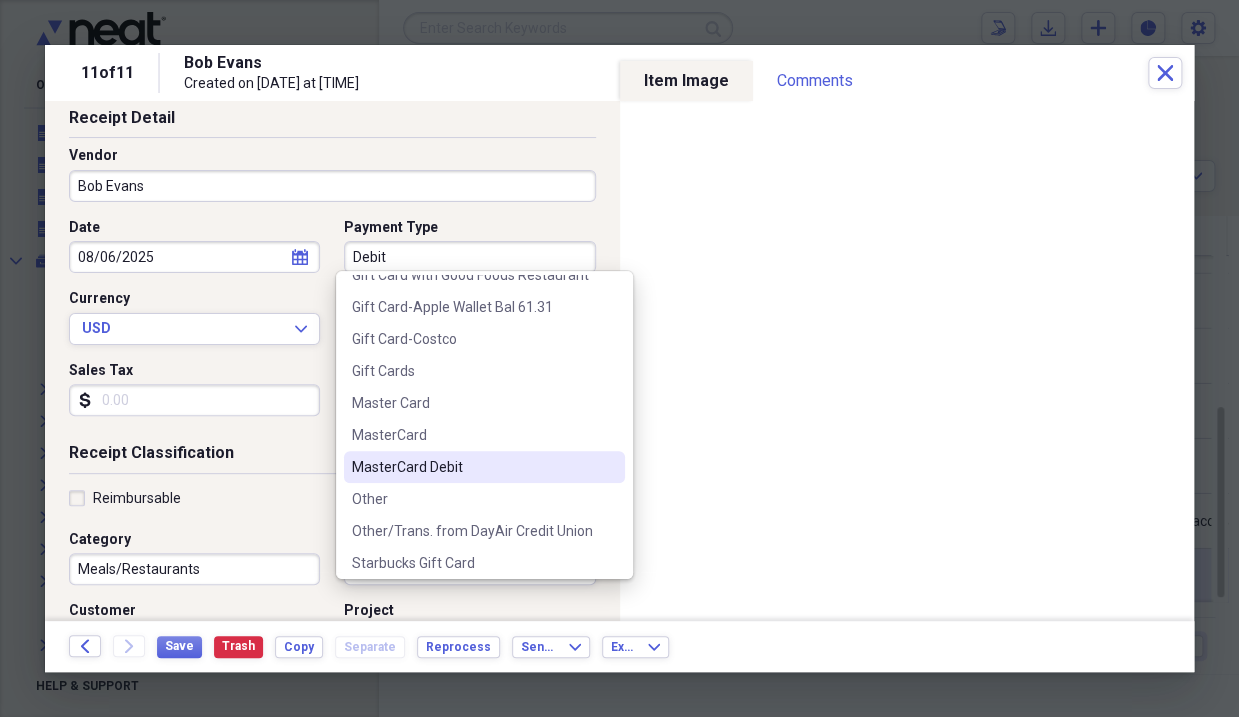 click on "MasterCard Debit" at bounding box center (472, 467) 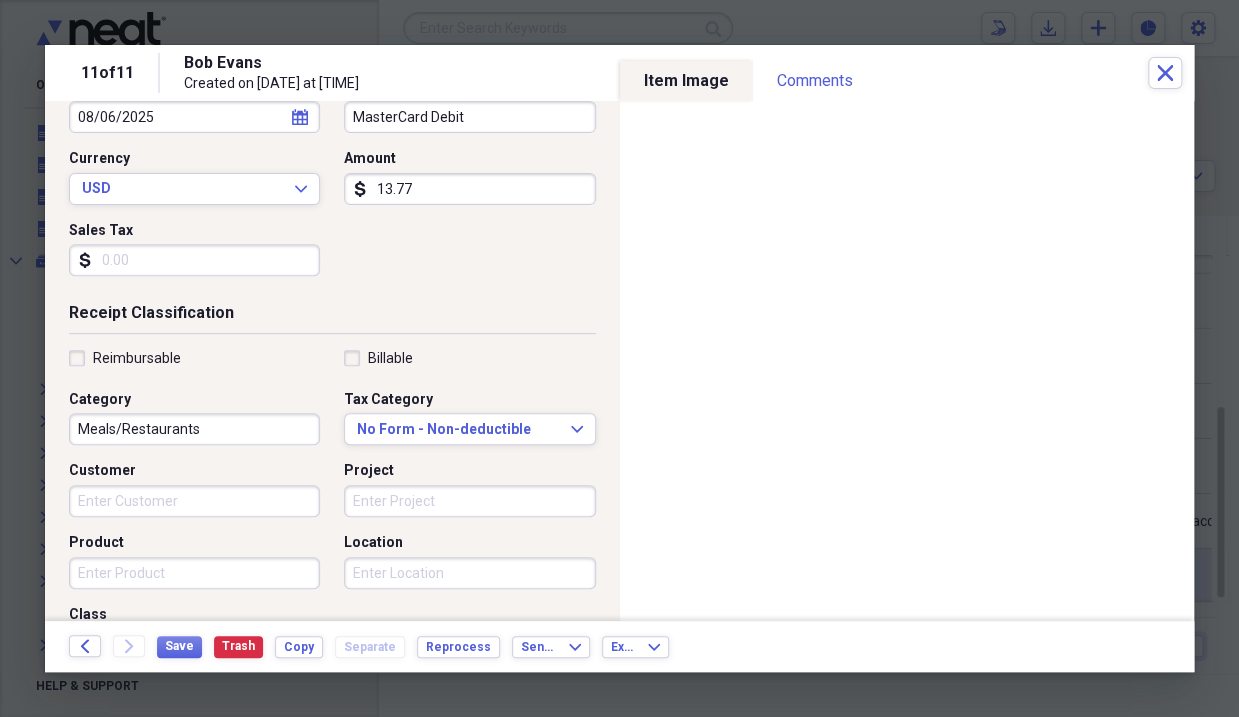 scroll, scrollTop: 300, scrollLeft: 0, axis: vertical 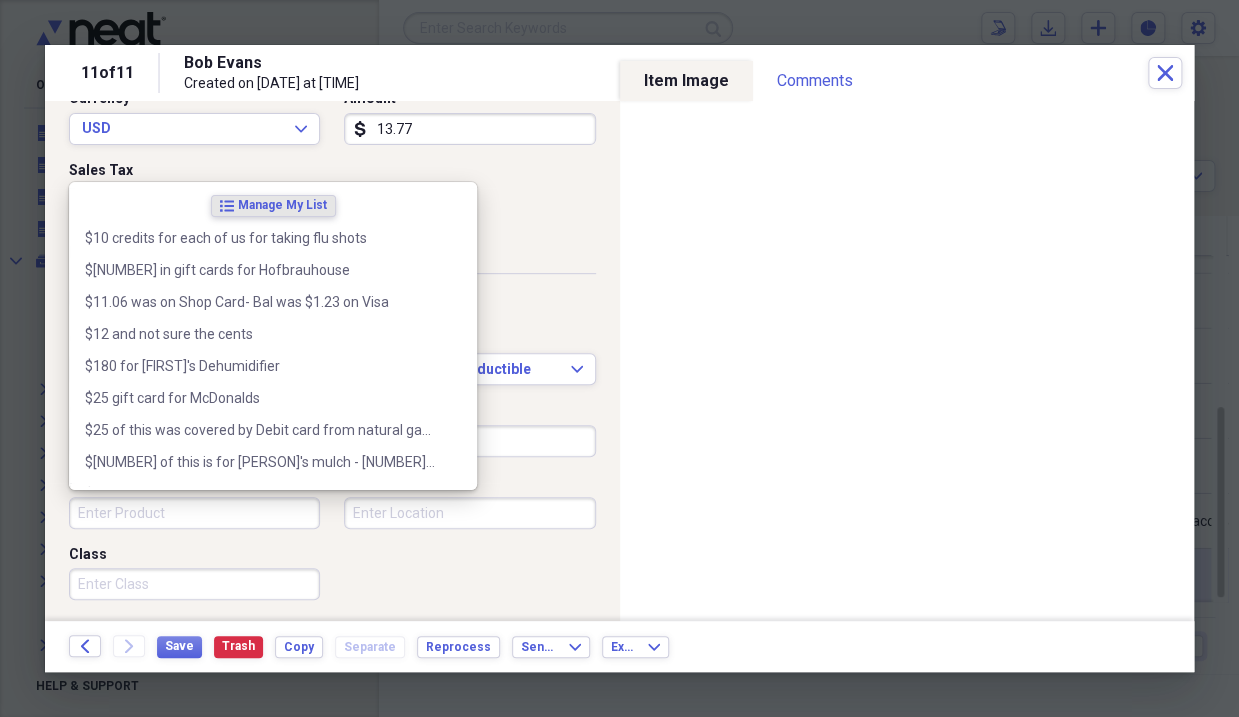 click on "Product" at bounding box center [194, 513] 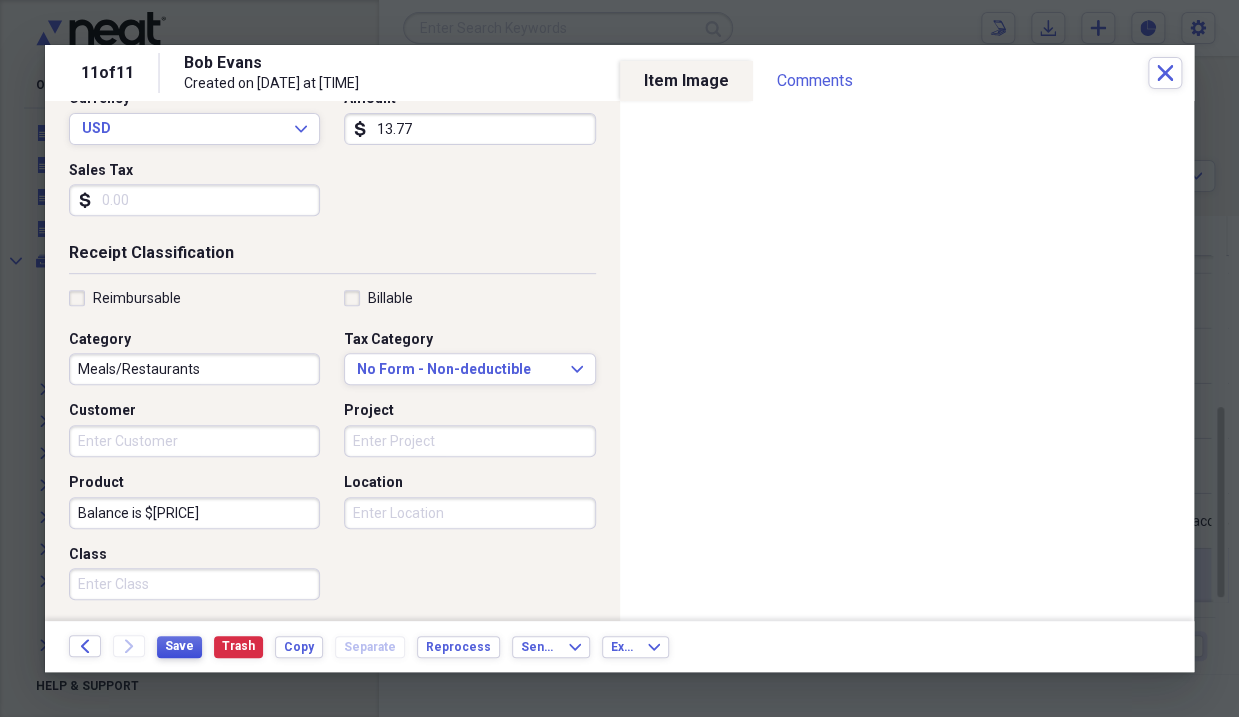 type on "Balance is $[PRICE]" 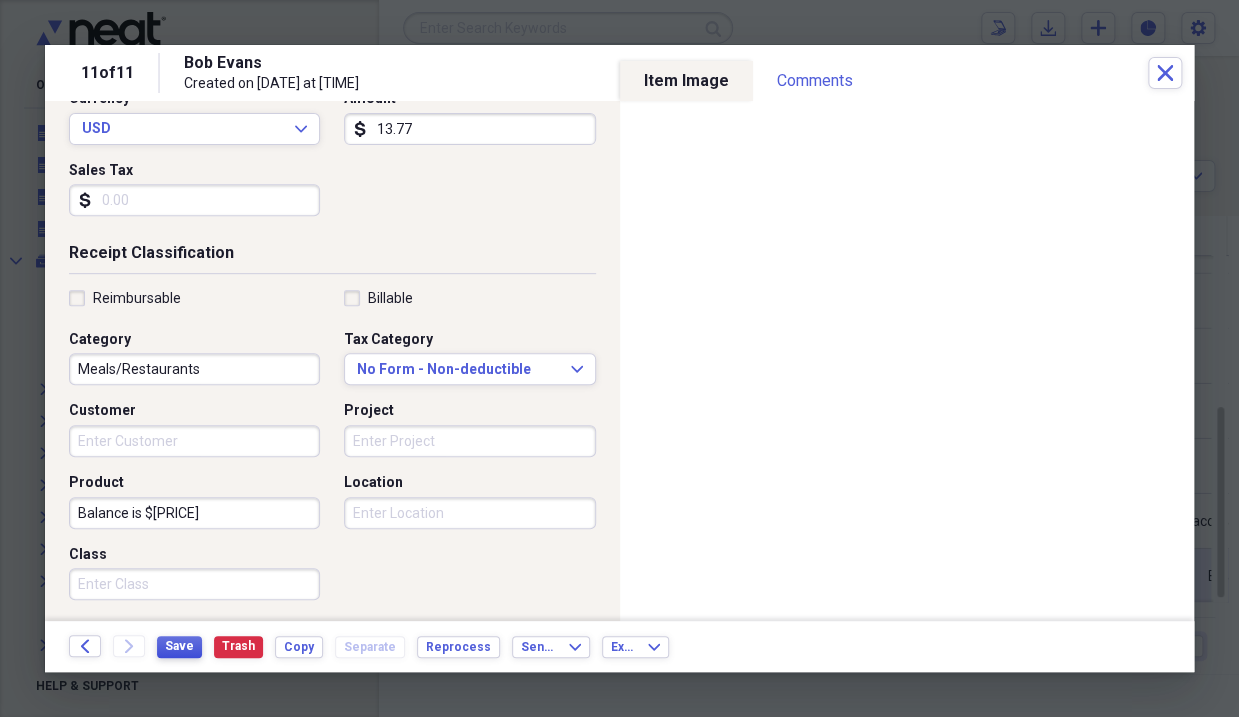 click on "Save" at bounding box center [179, 646] 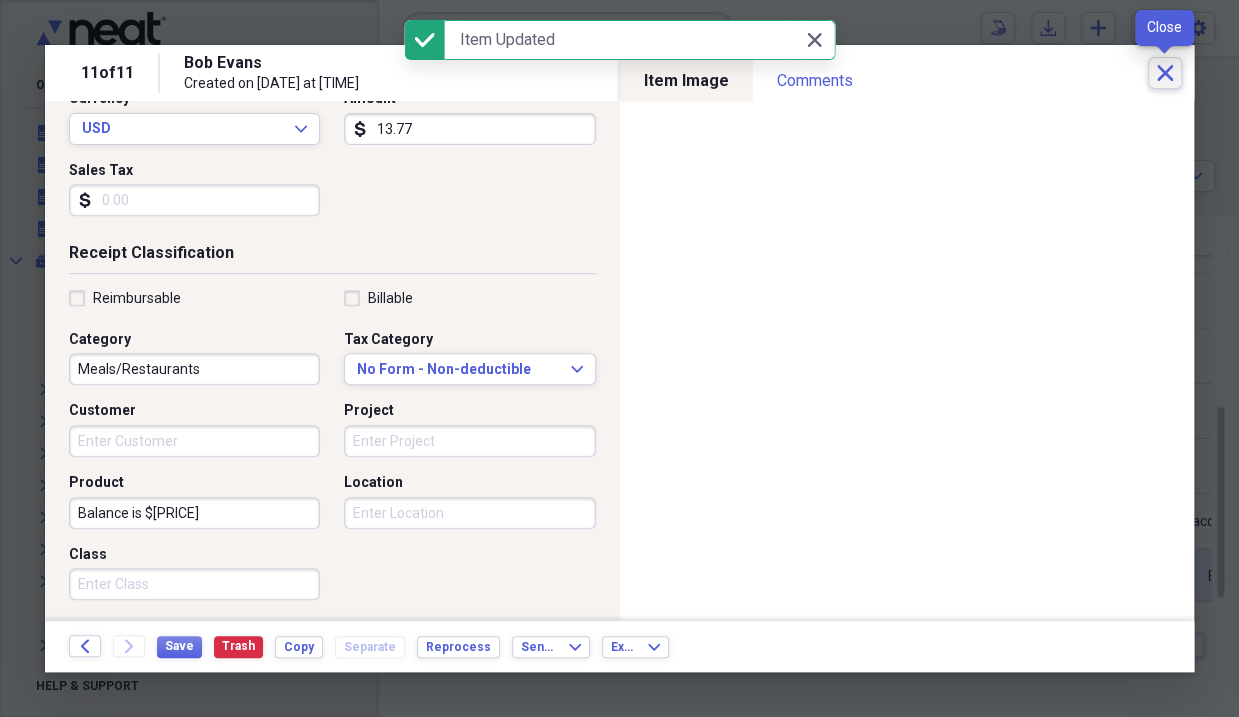 click 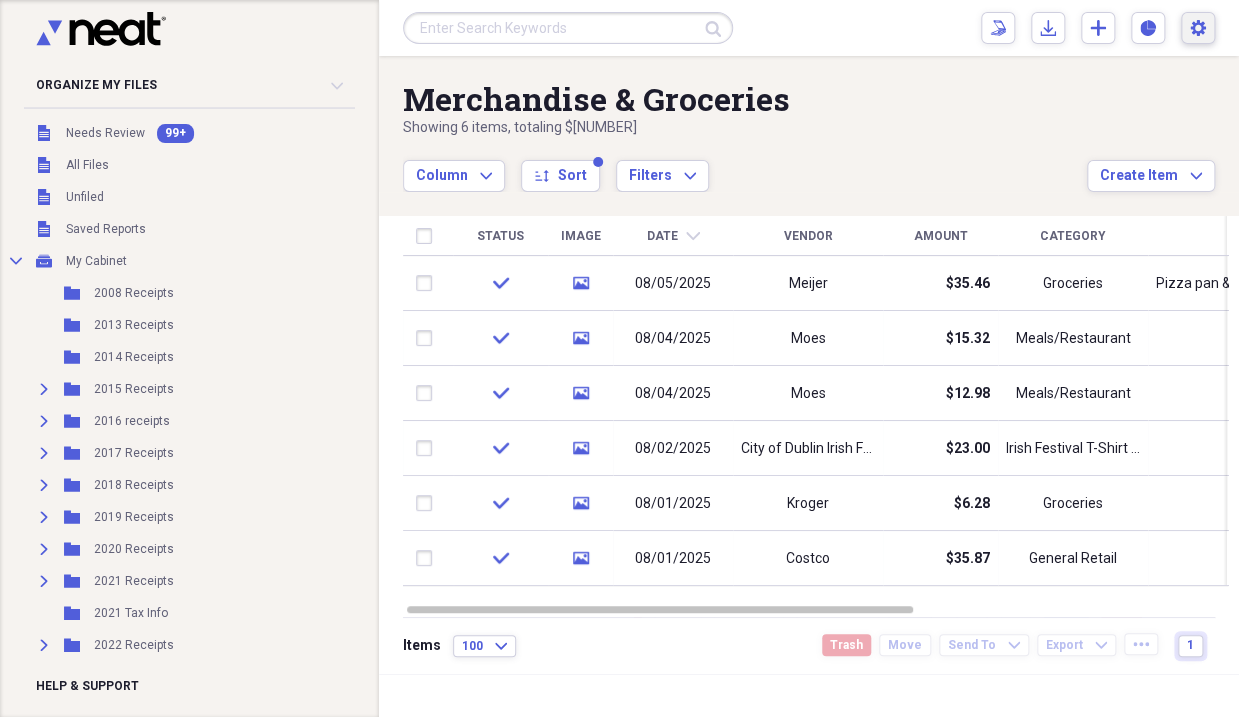 click on "Settings" 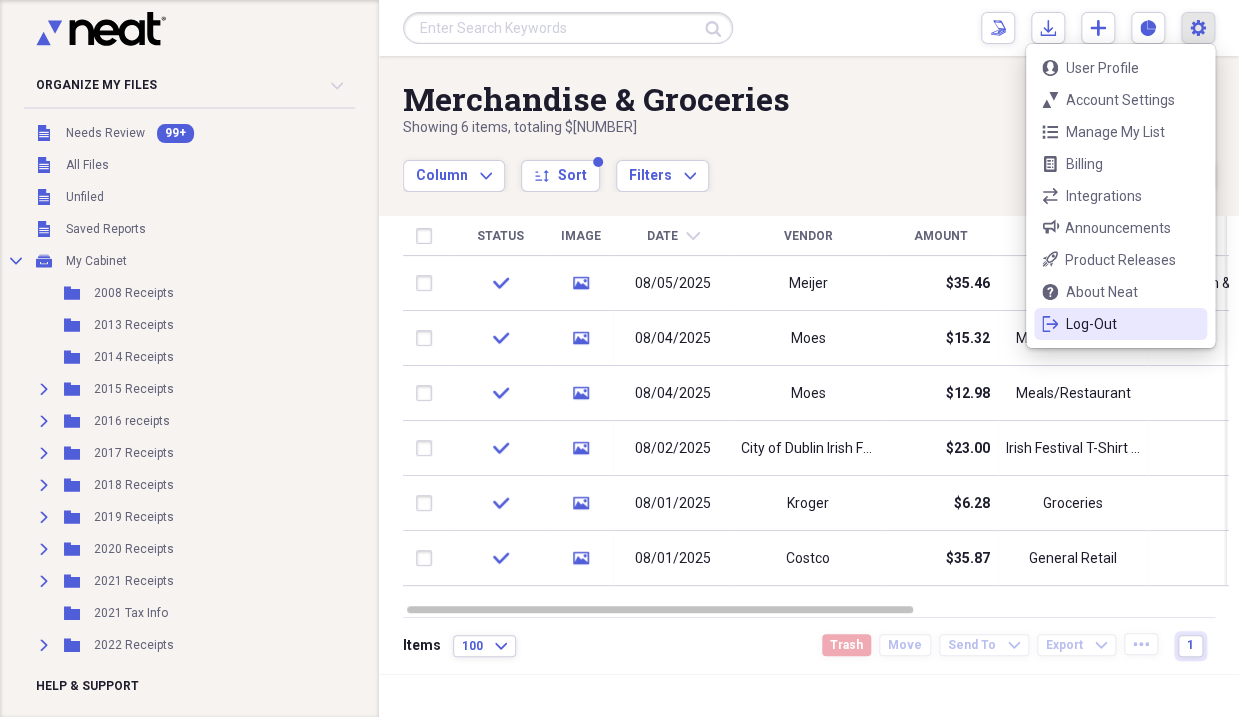 click on "Log-Out" at bounding box center [1120, 324] 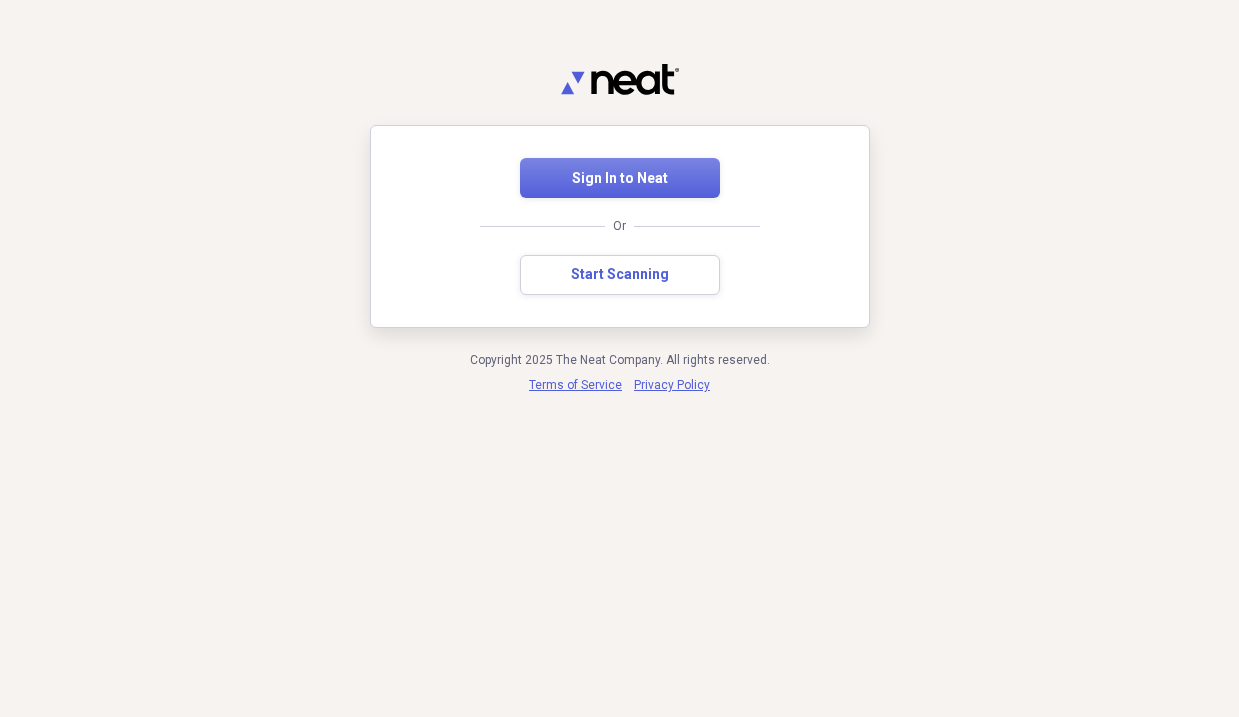scroll, scrollTop: 0, scrollLeft: 0, axis: both 